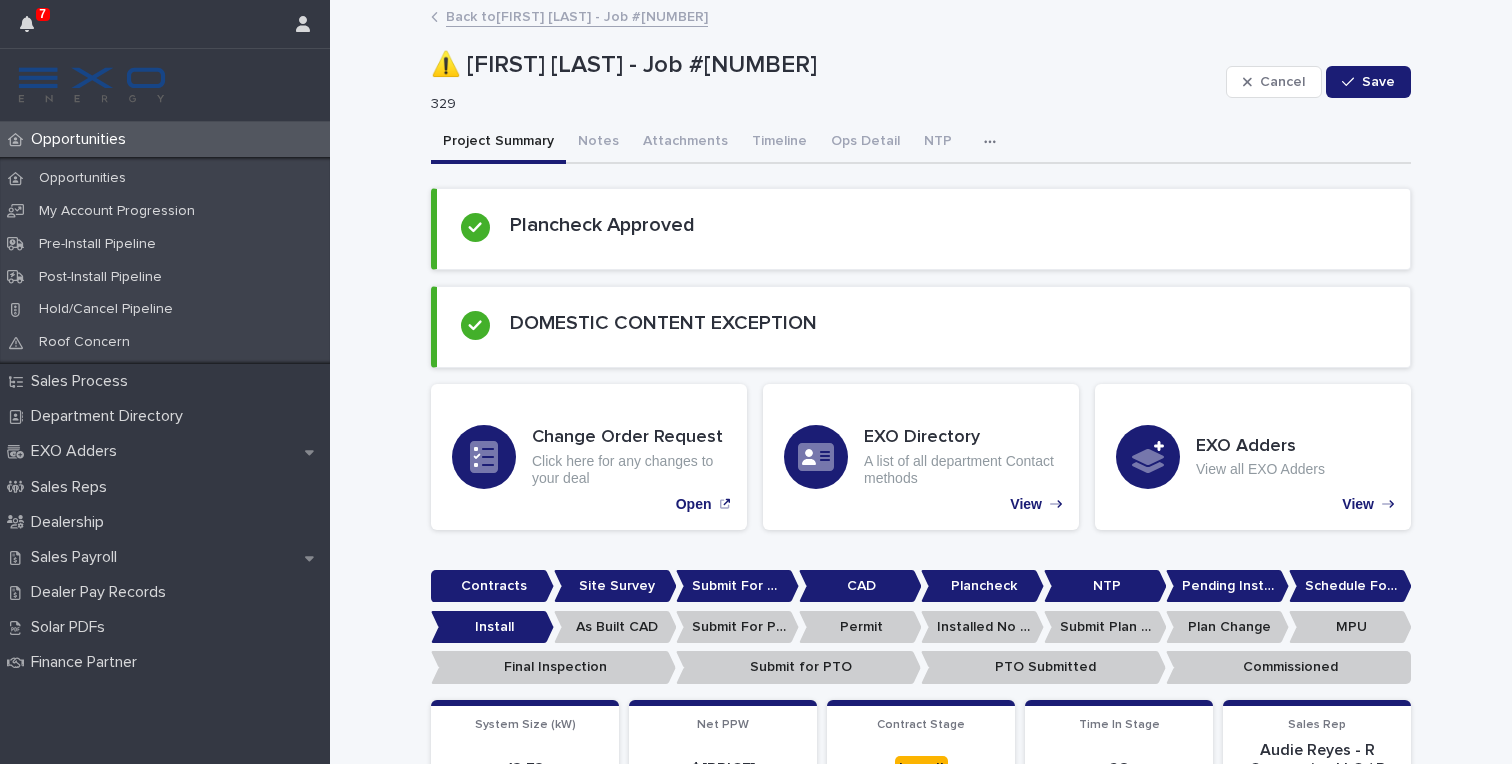 scroll, scrollTop: 0, scrollLeft: 0, axis: both 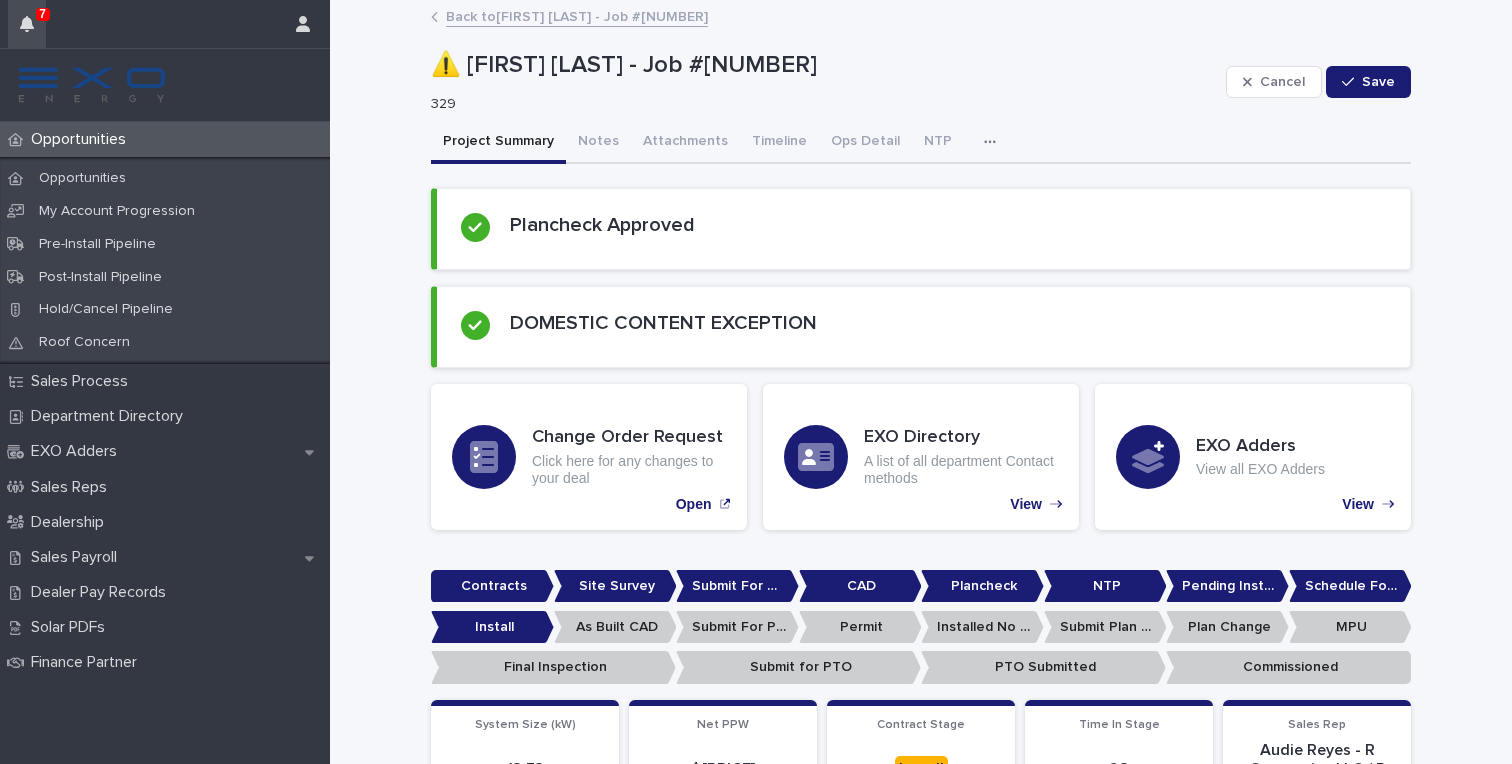 click 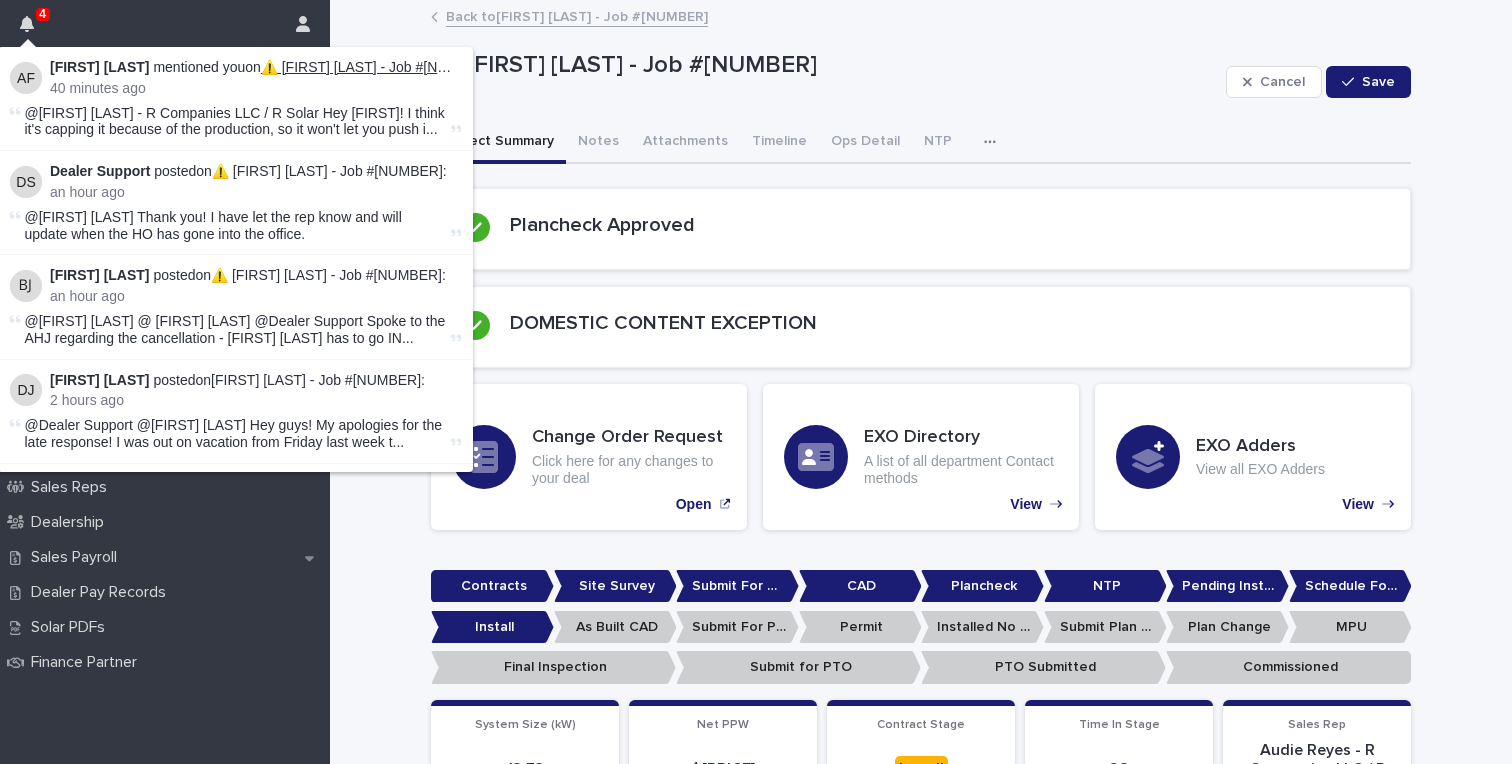 click on "⚠️ [FIRST] [LAST] - Job #[NUMBER]" at bounding box center (376, 67) 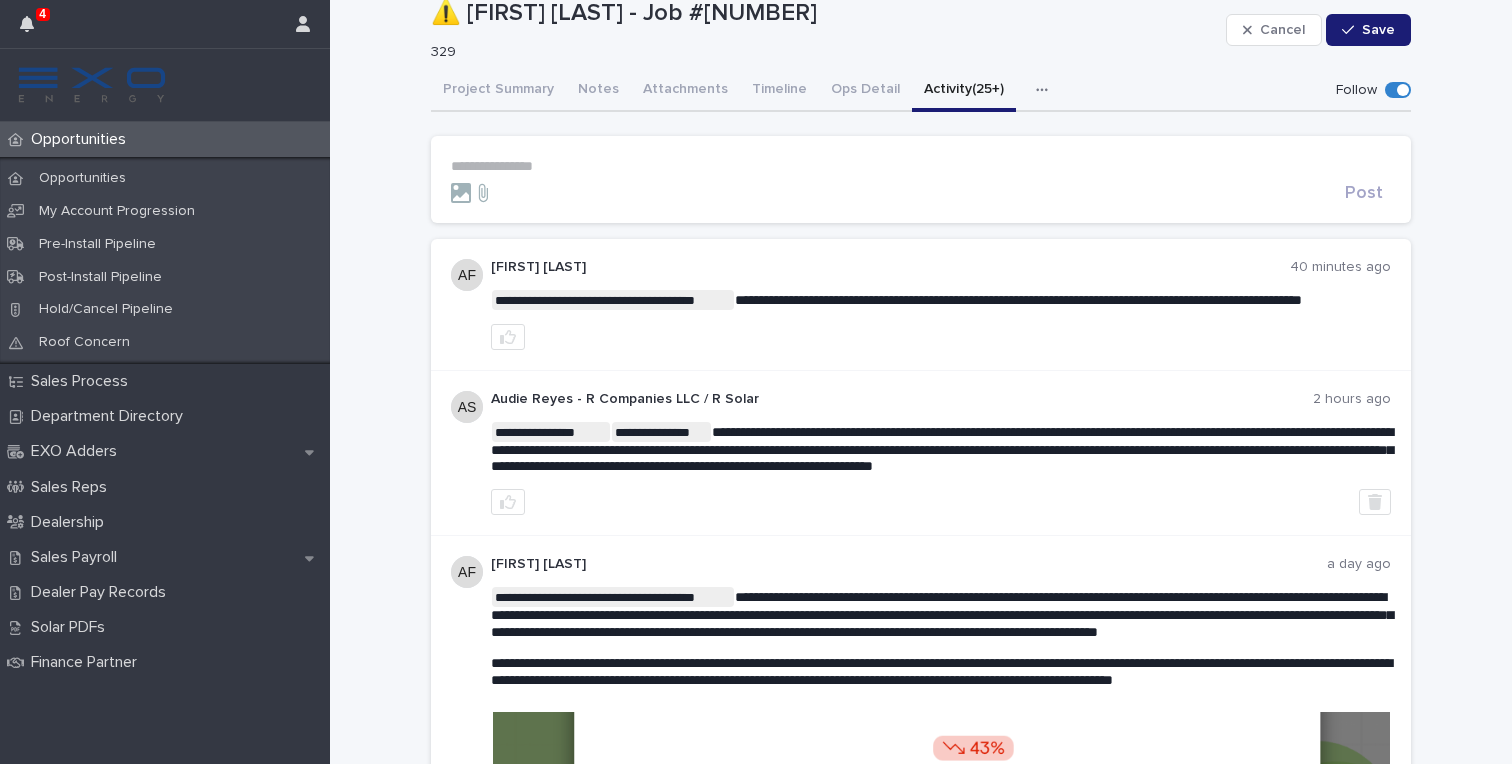 scroll, scrollTop: 82, scrollLeft: 0, axis: vertical 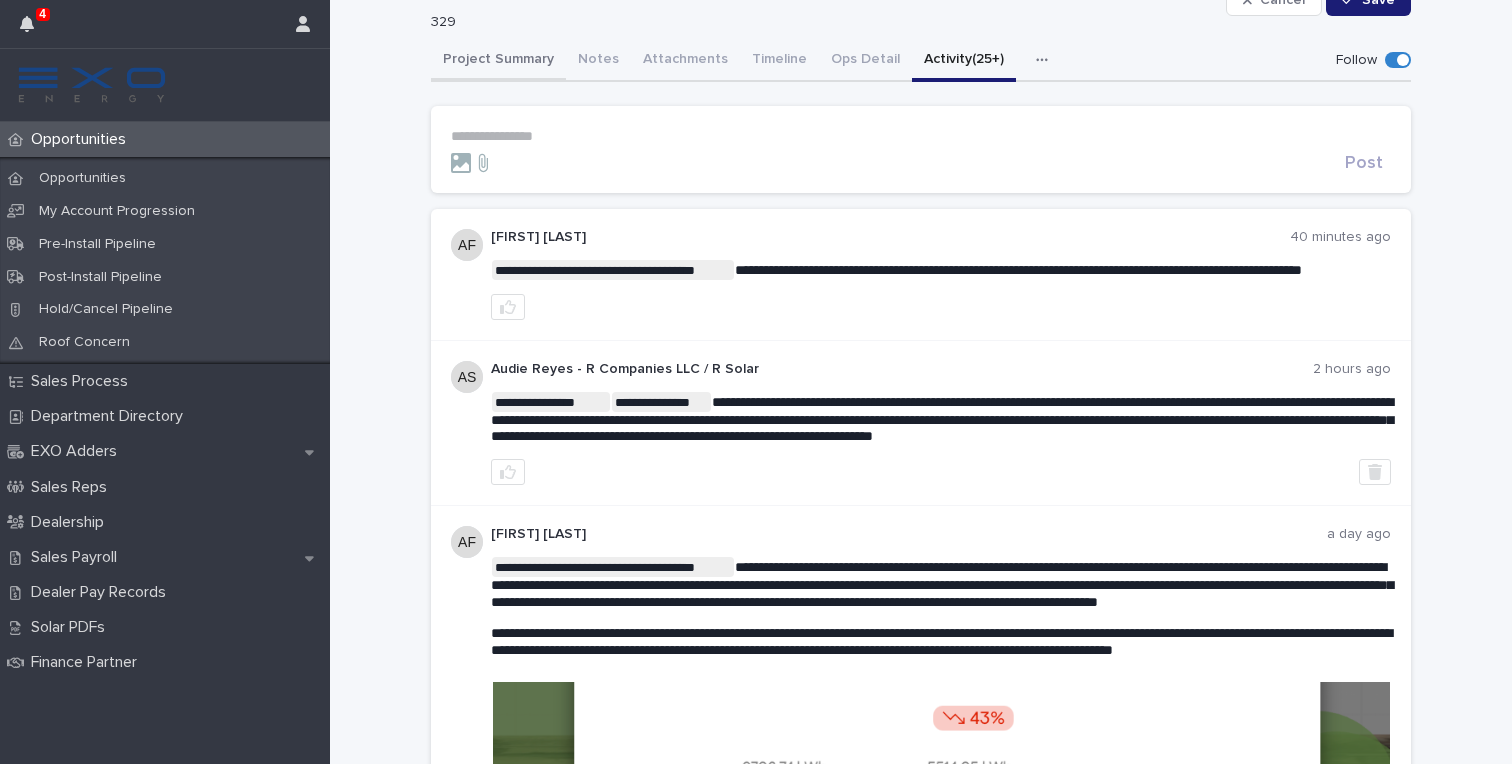 click on "Project Summary" at bounding box center (498, 61) 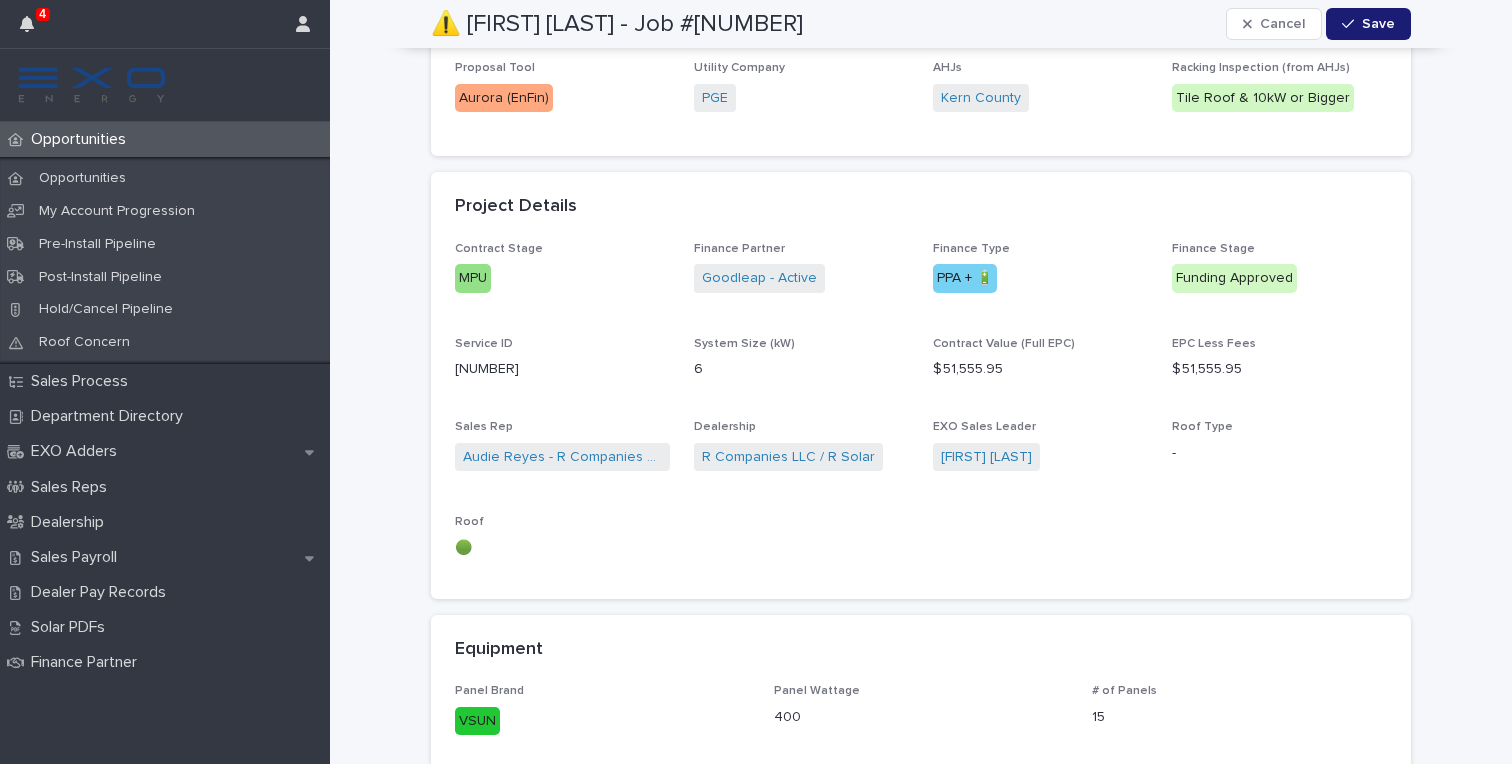 scroll, scrollTop: 928, scrollLeft: 0, axis: vertical 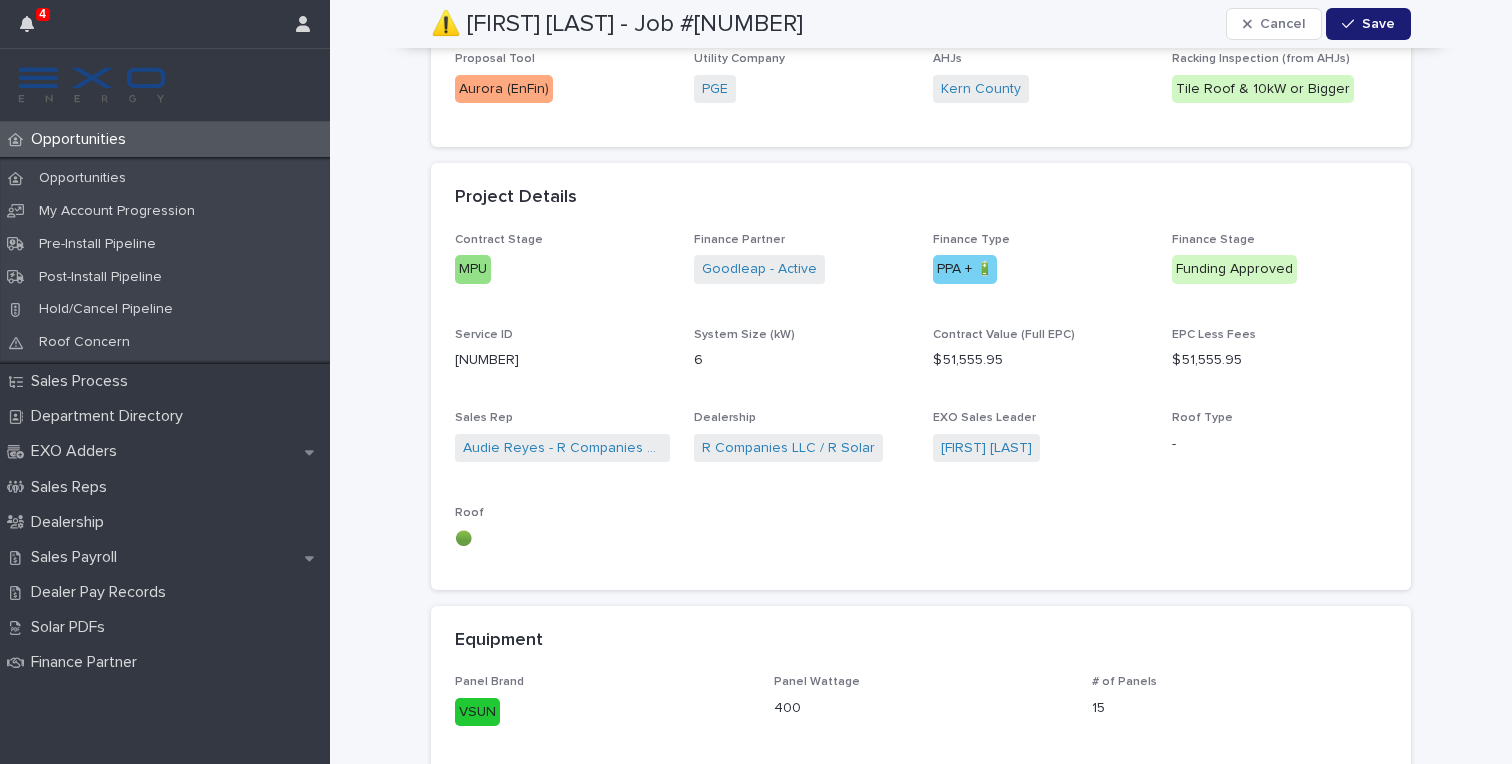 click on "$ 51,555.95" at bounding box center [1040, 360] 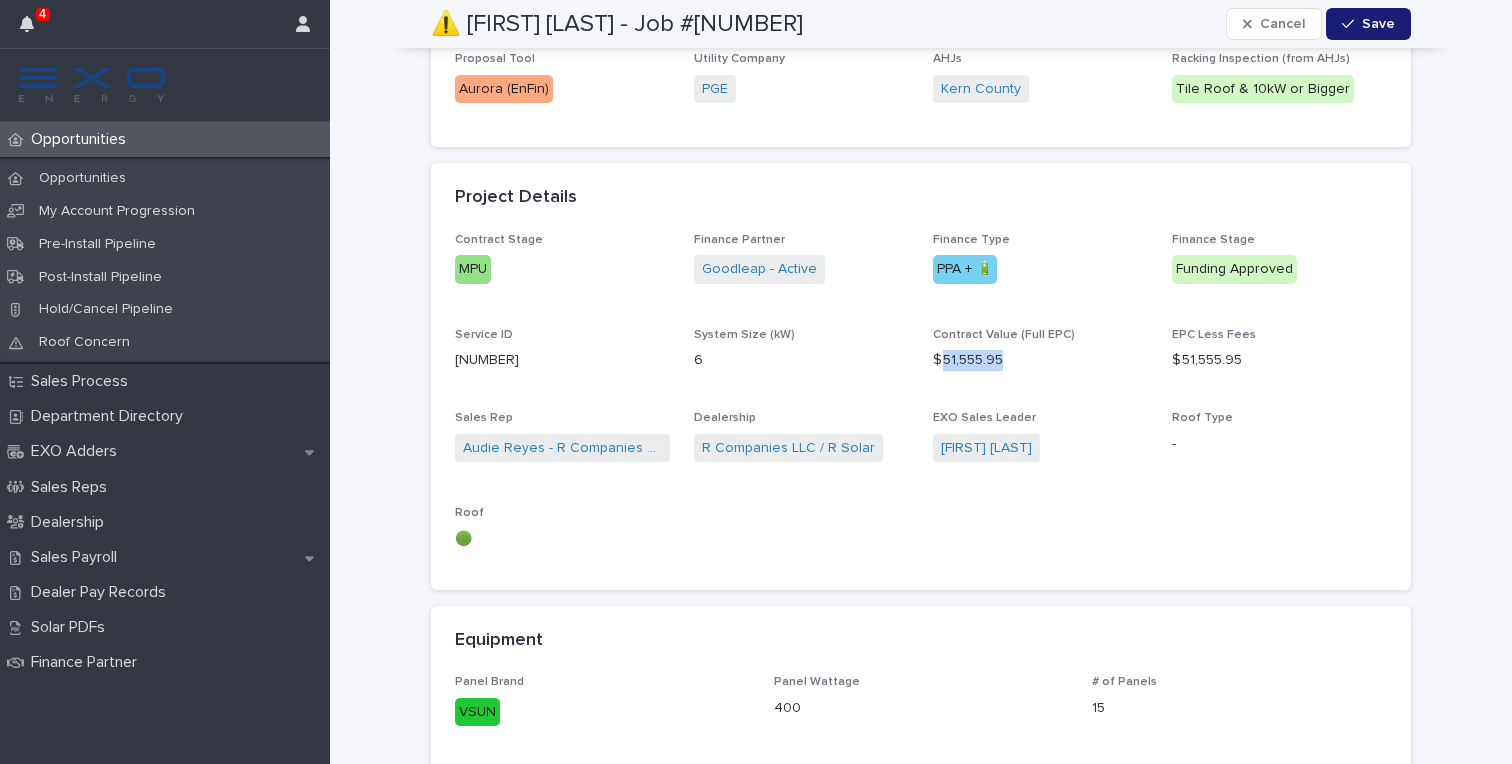 click on "$ 51,555.95" at bounding box center (1040, 360) 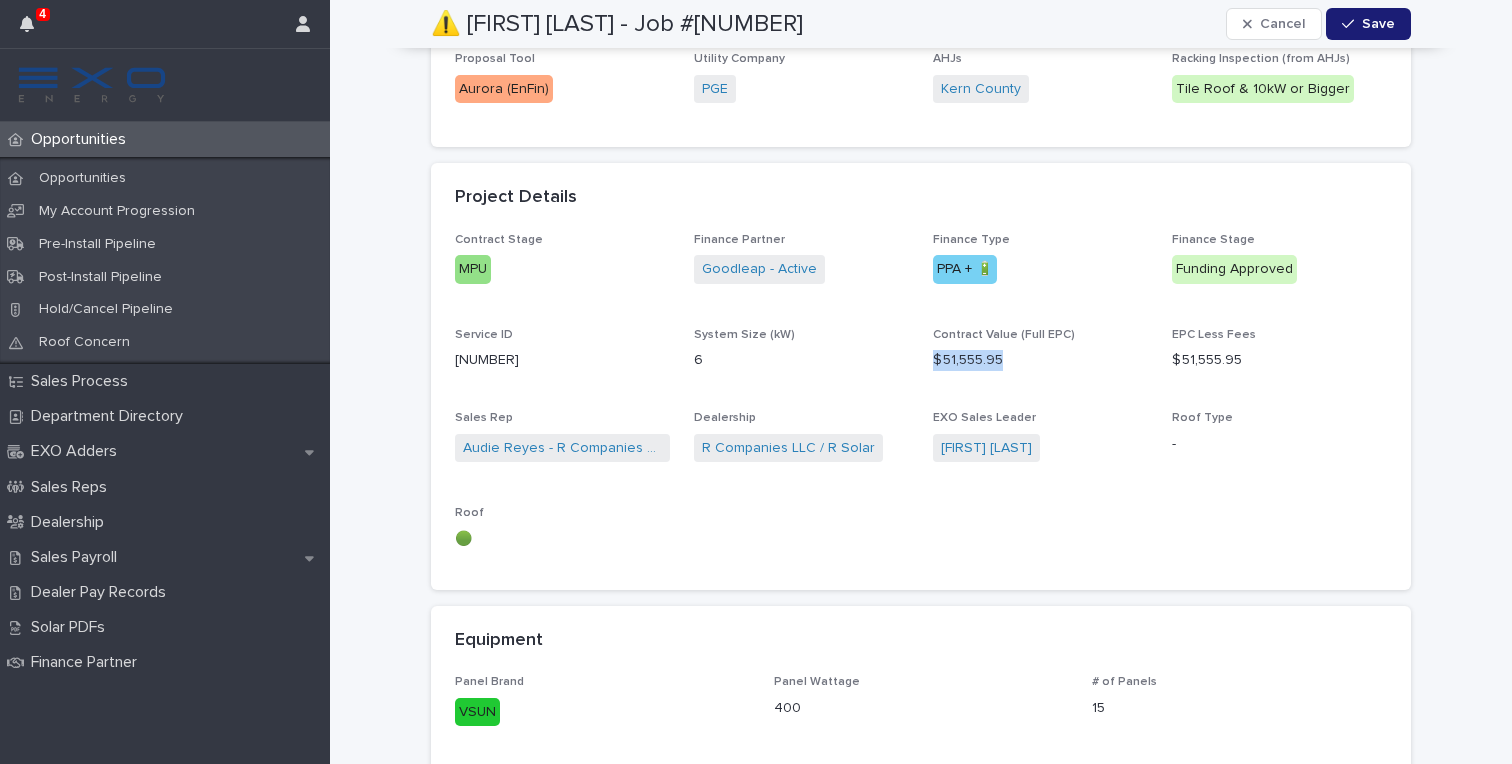 click on "$ 51,555.95" at bounding box center (1040, 360) 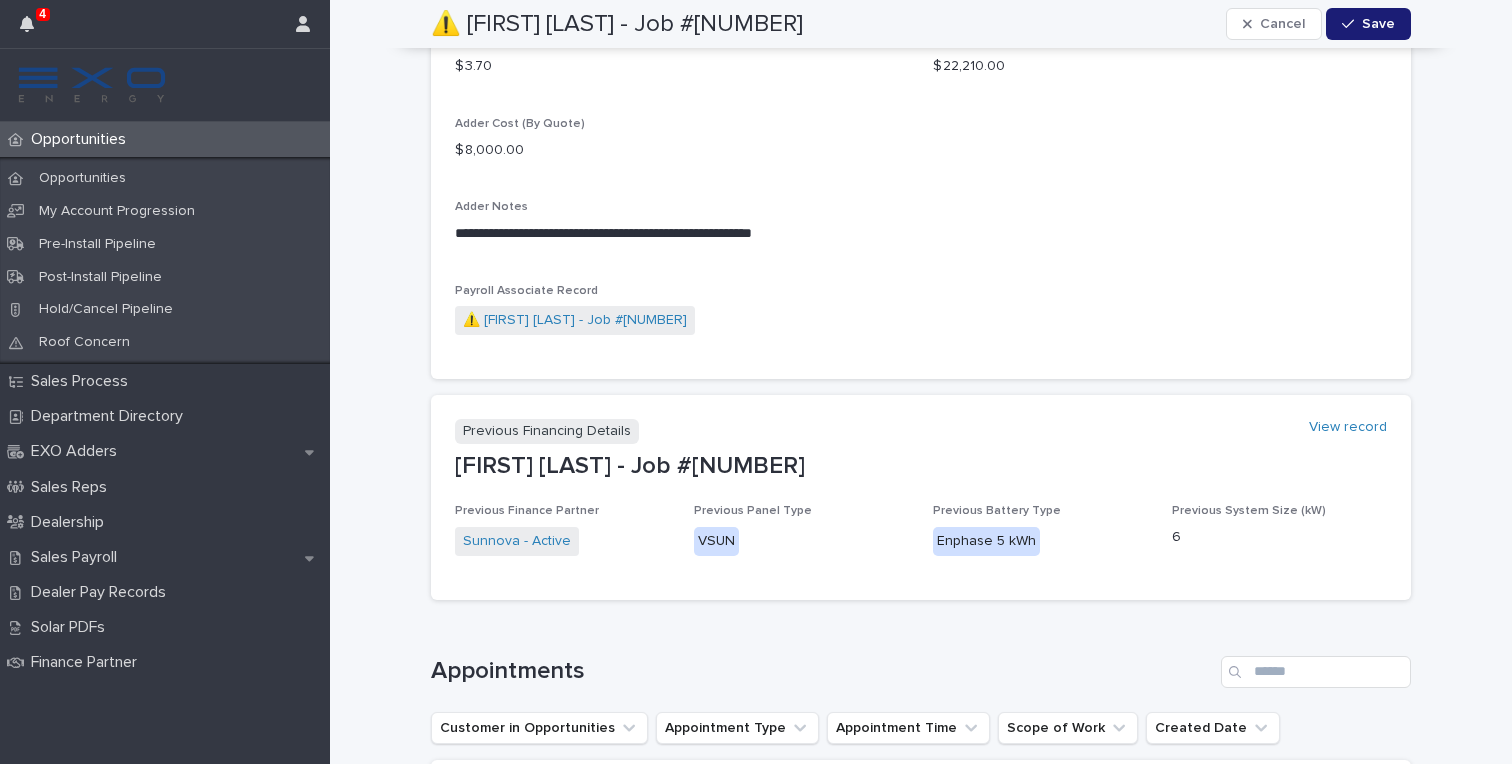 scroll, scrollTop: 2106, scrollLeft: 0, axis: vertical 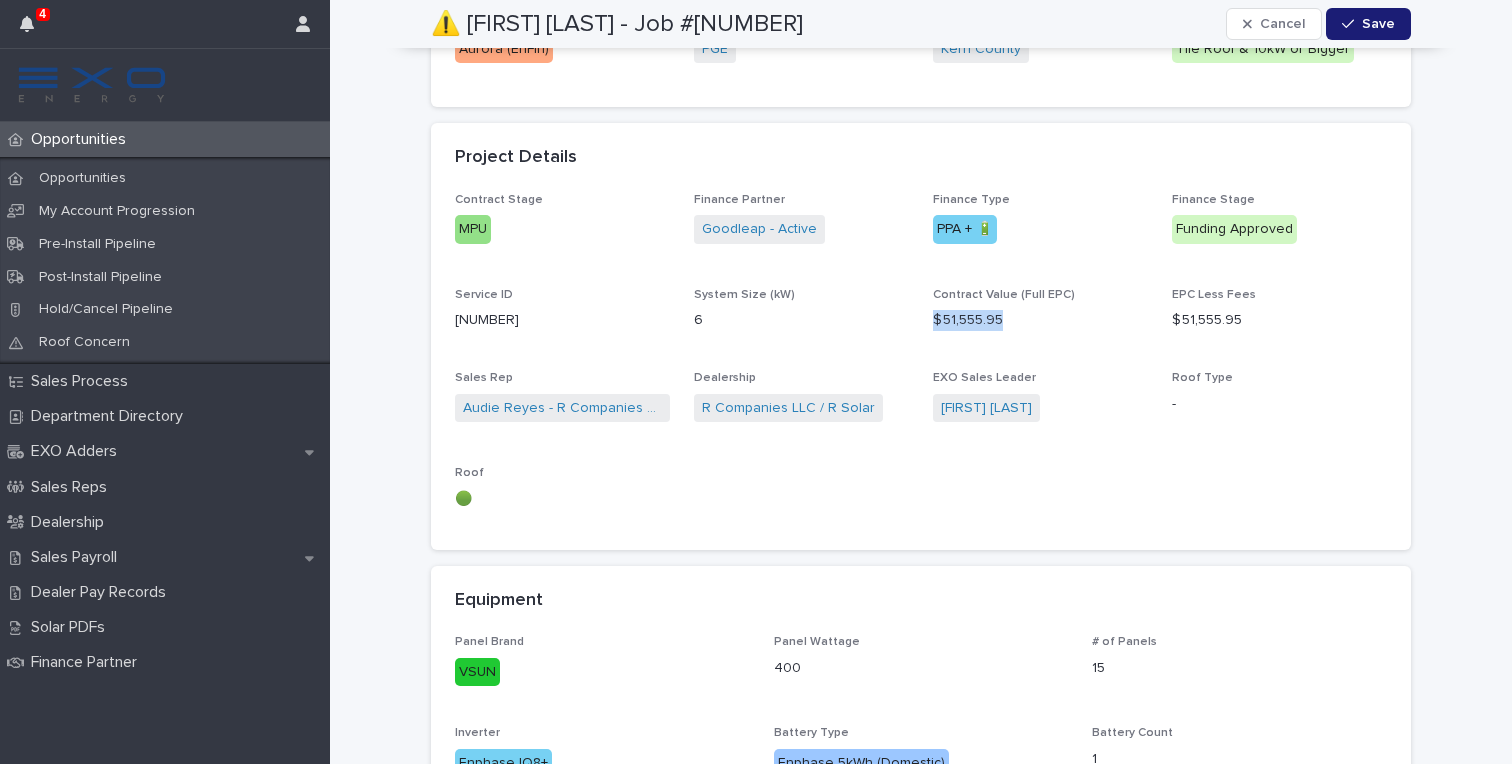 click on "$ 51,555.95" at bounding box center [1040, 320] 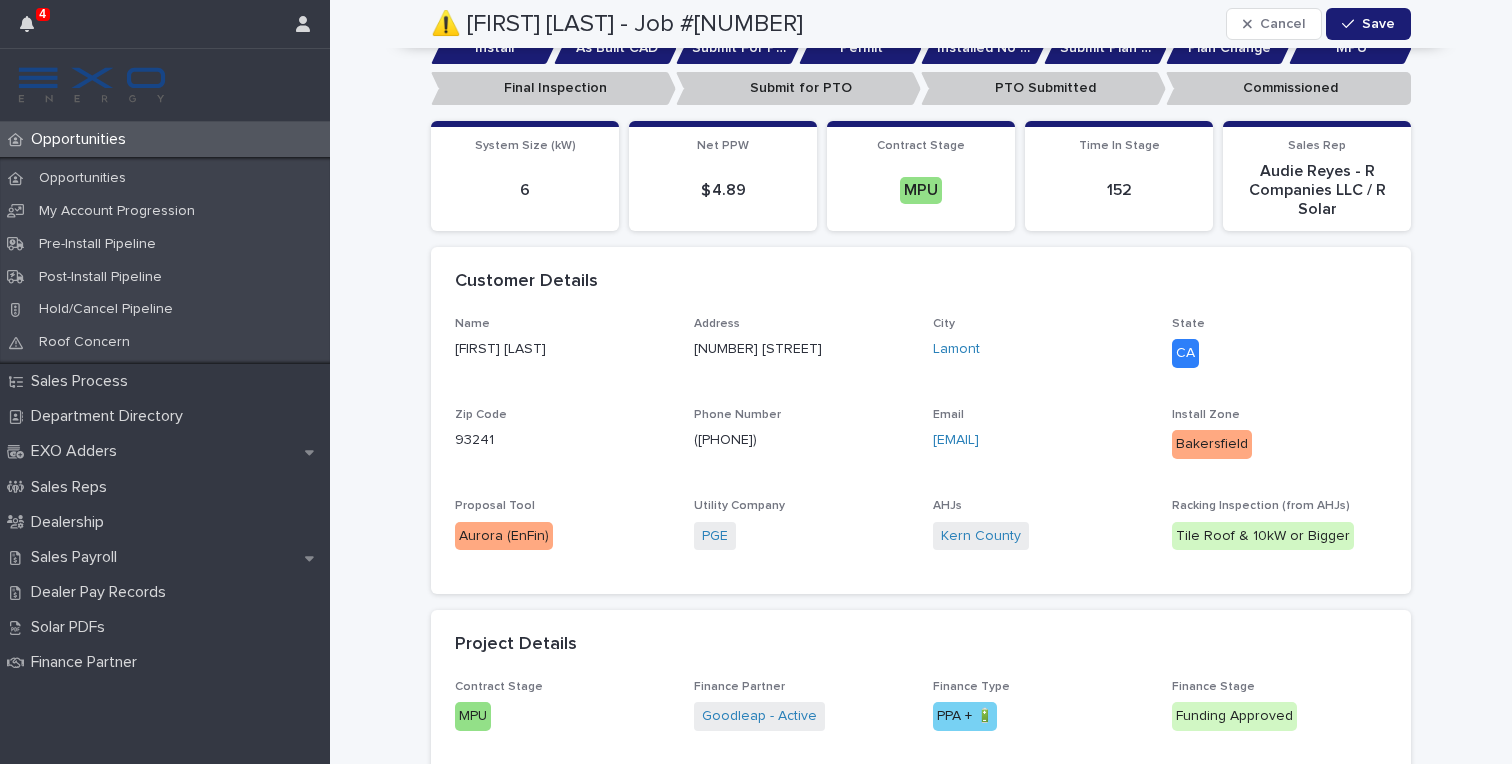 scroll, scrollTop: 0, scrollLeft: 0, axis: both 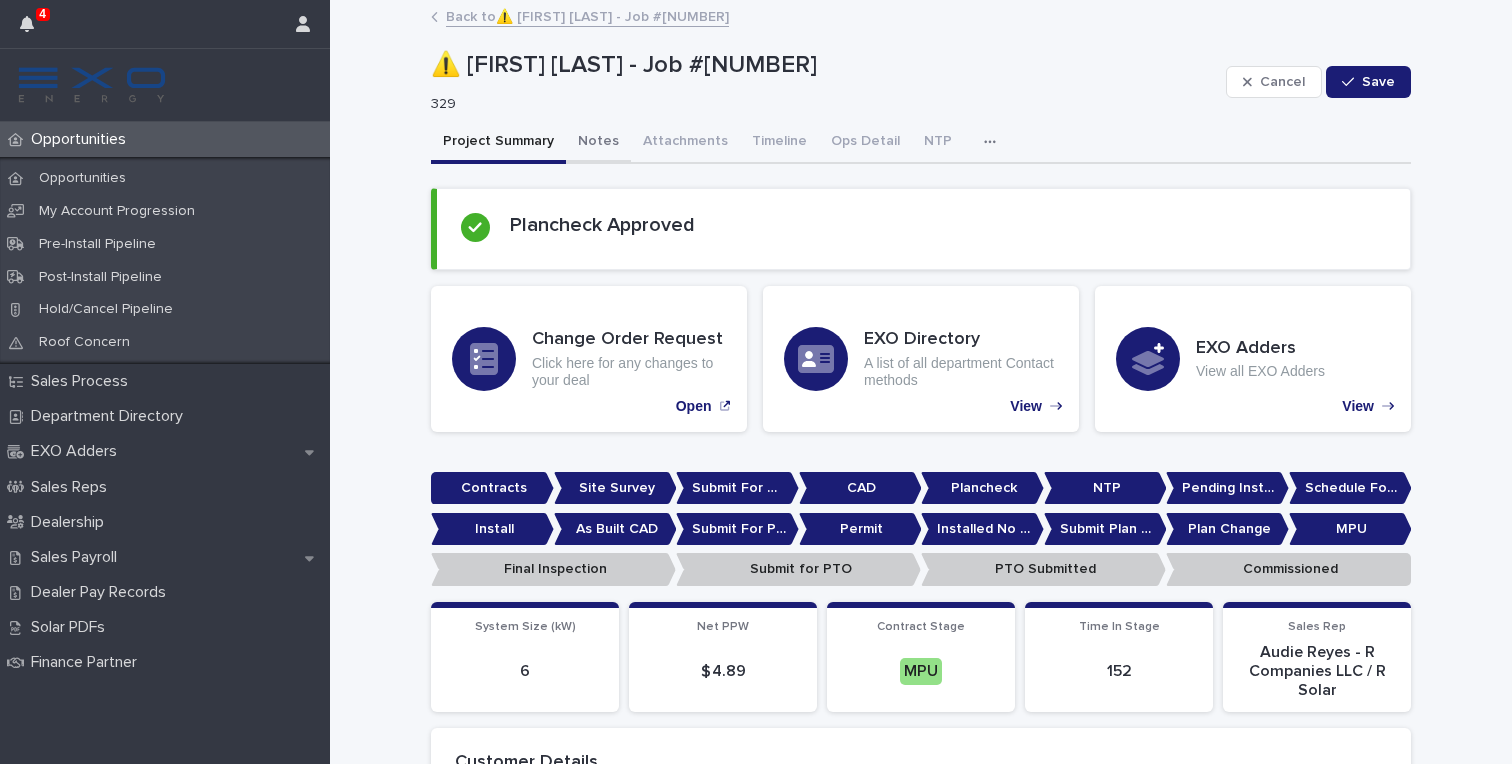 click on "Notes" at bounding box center (598, 143) 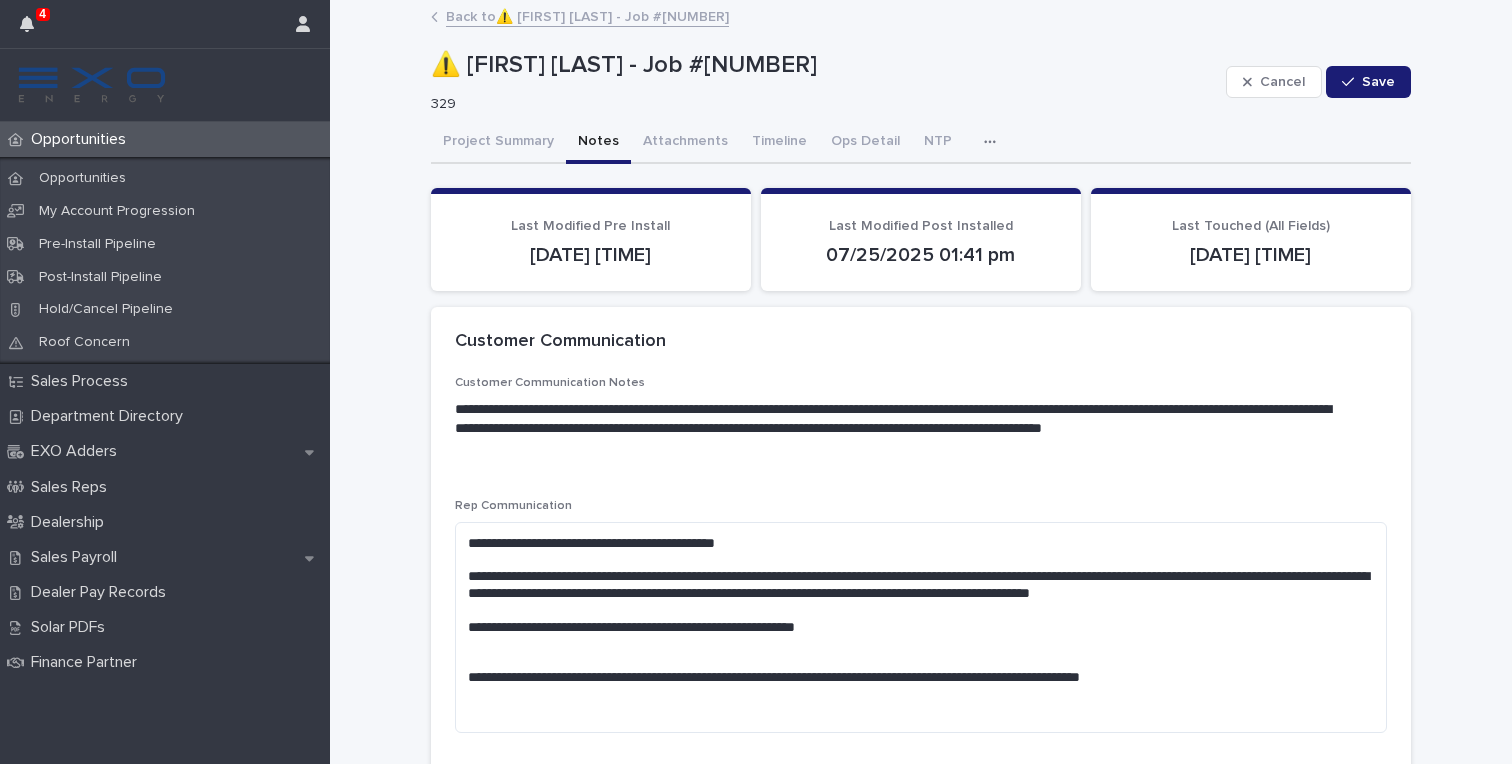 type 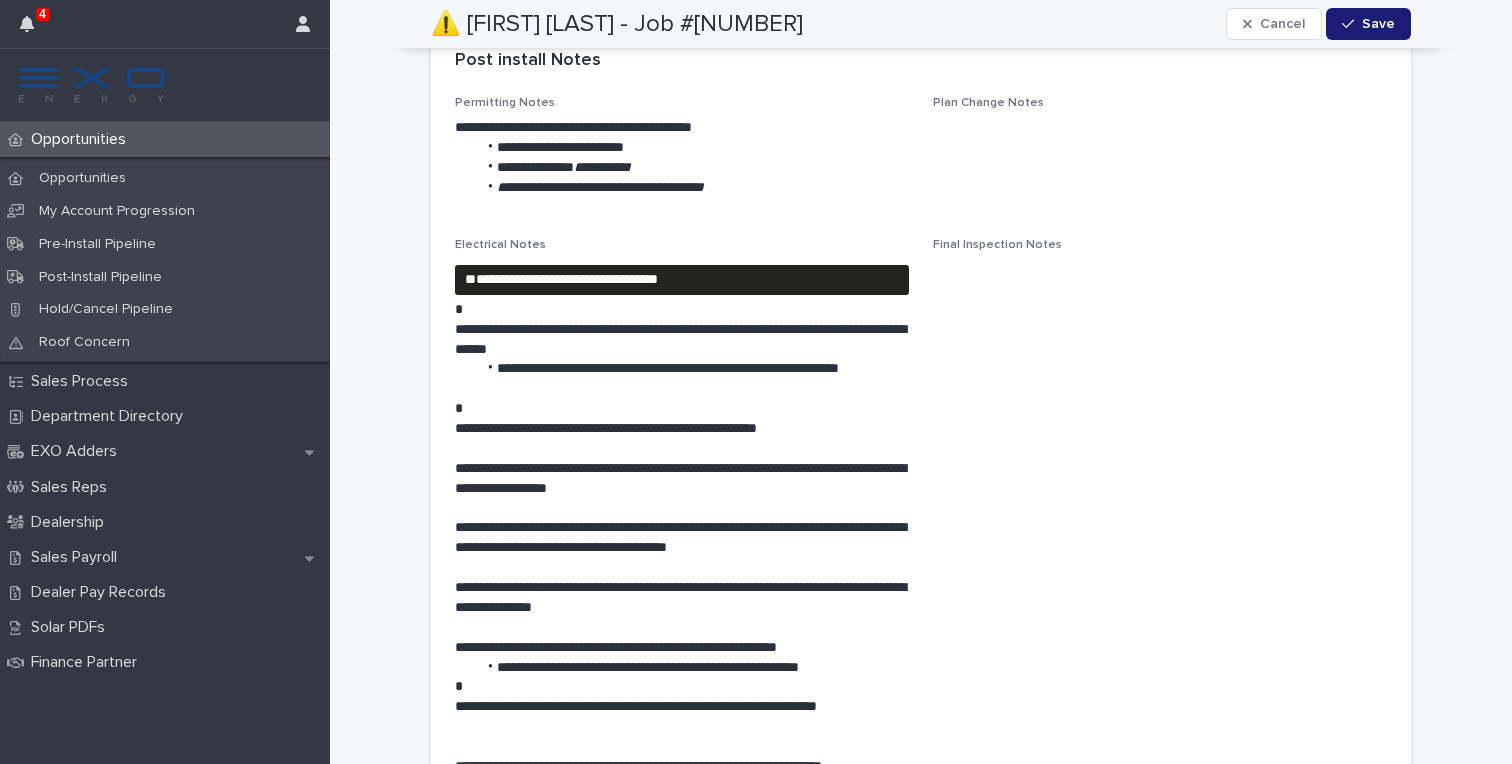 scroll, scrollTop: 3699, scrollLeft: 0, axis: vertical 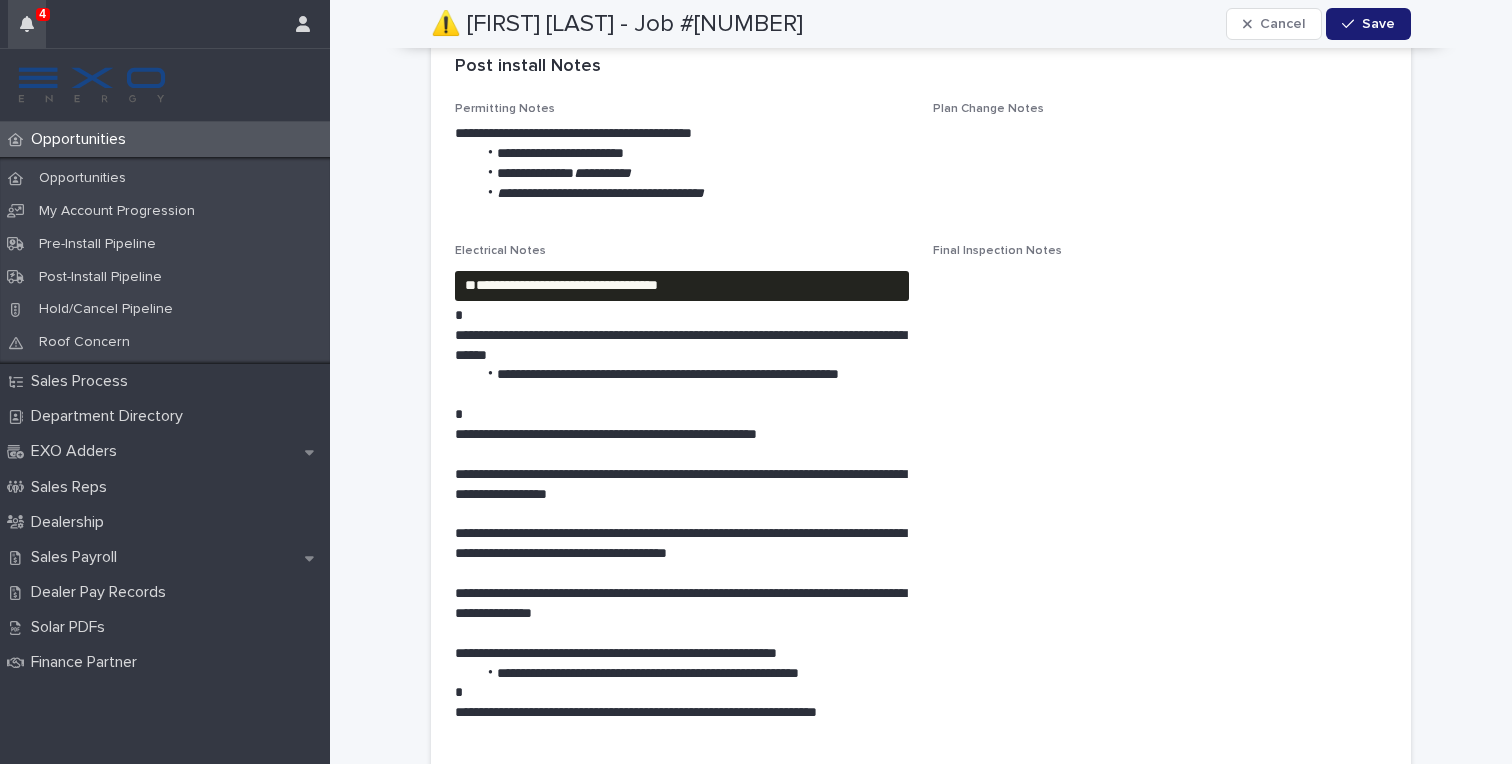 click at bounding box center (27, 24) 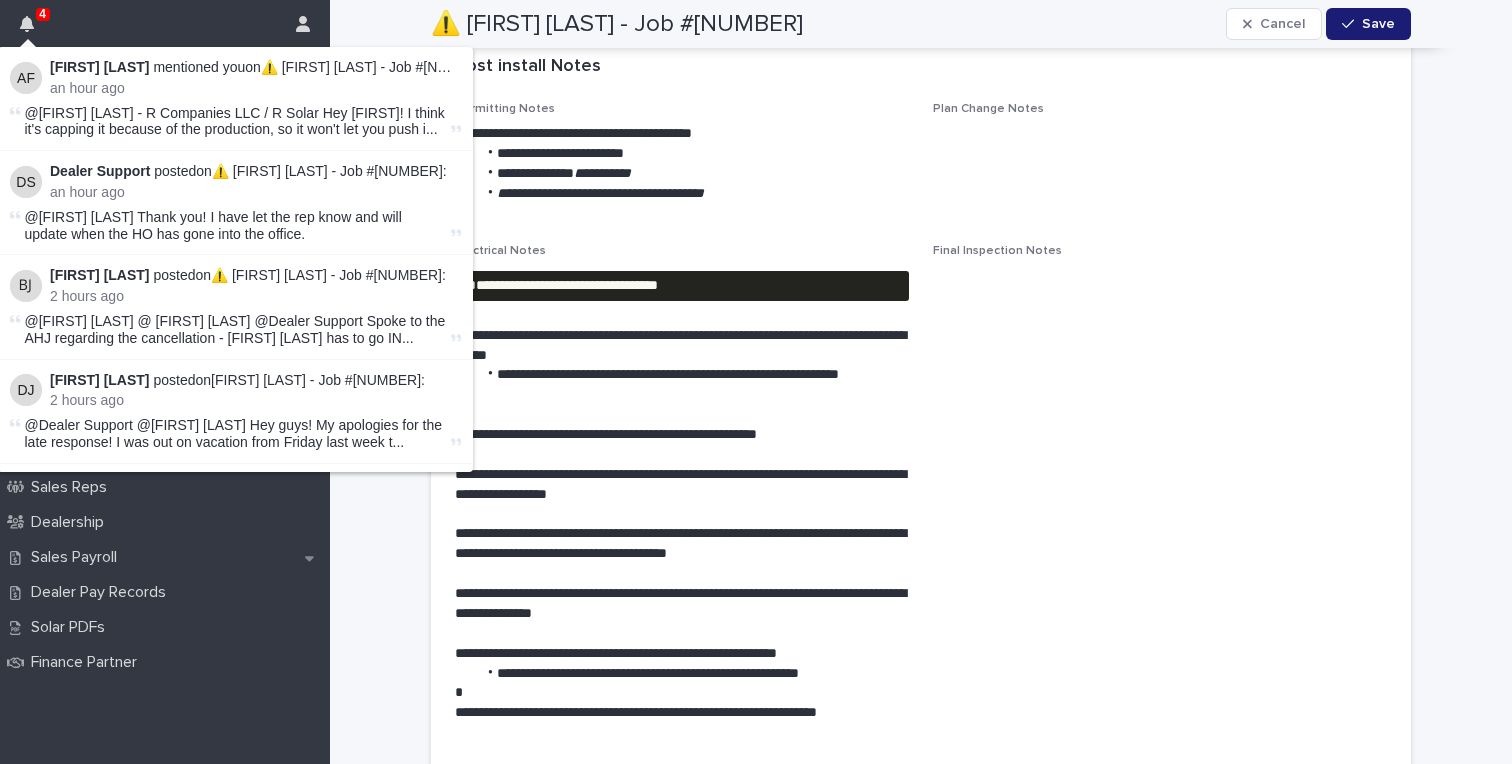 click on "**********" at bounding box center [600, 193] 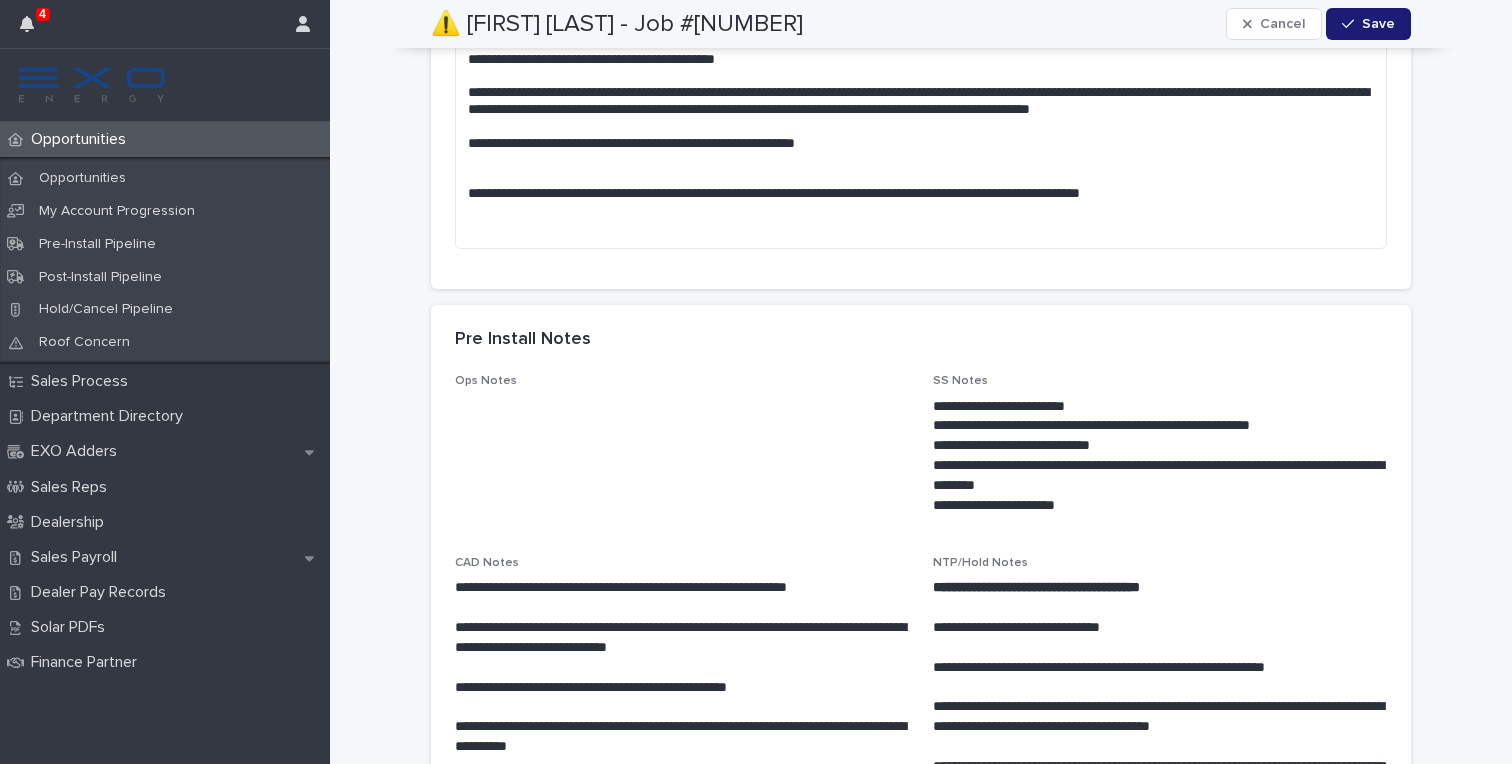 scroll, scrollTop: 0, scrollLeft: 0, axis: both 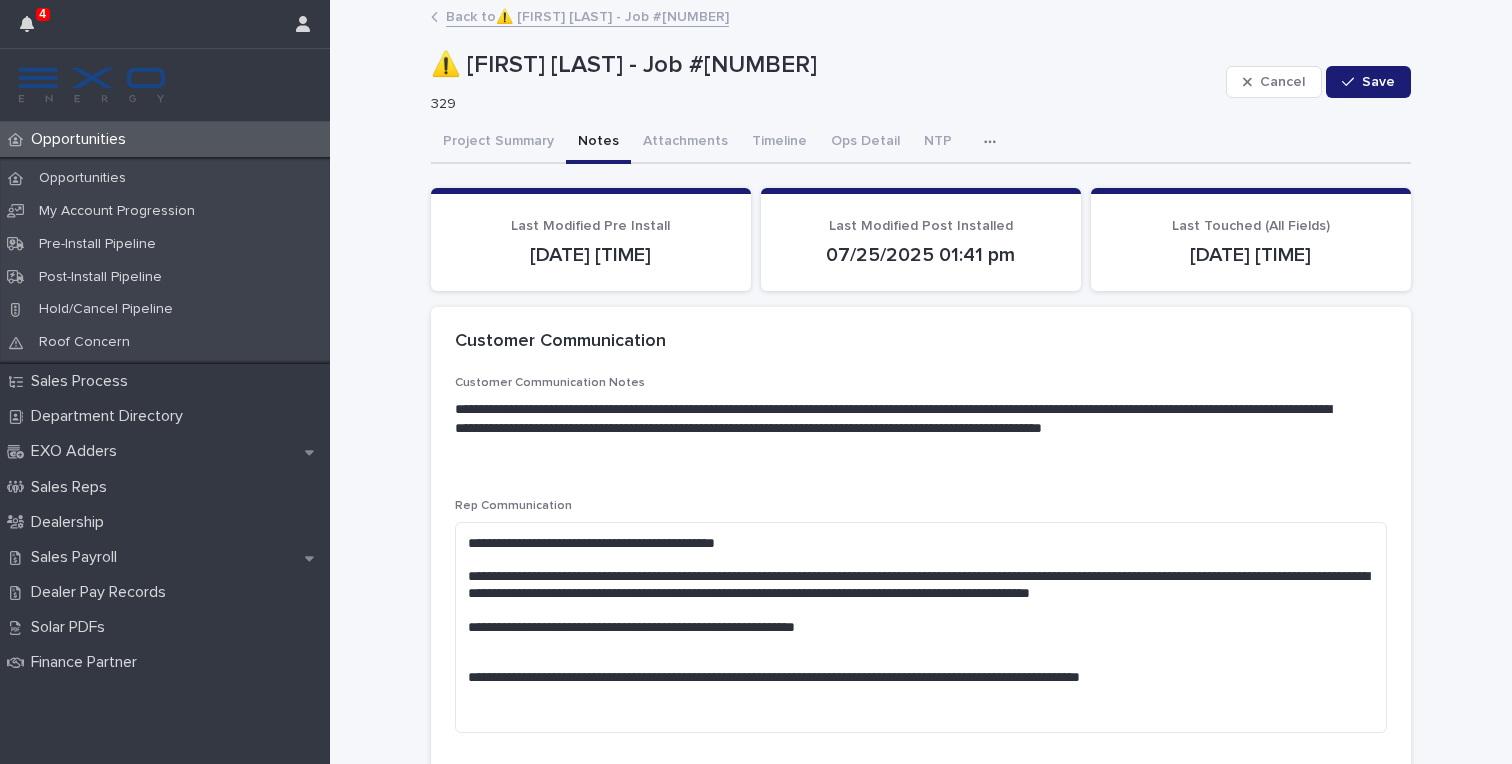 click at bounding box center [994, 142] 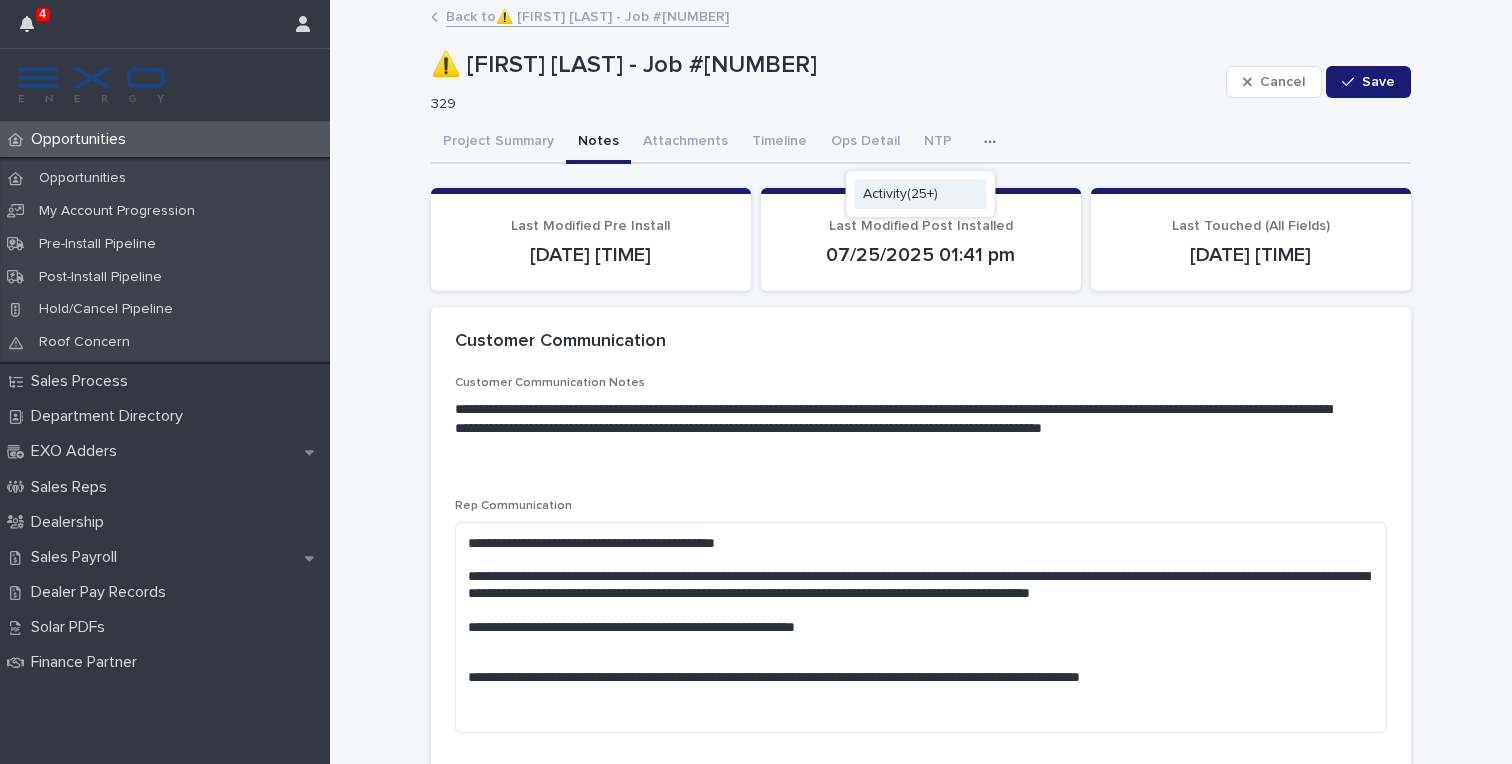 click on "Activity  (25+)" at bounding box center [900, 194] 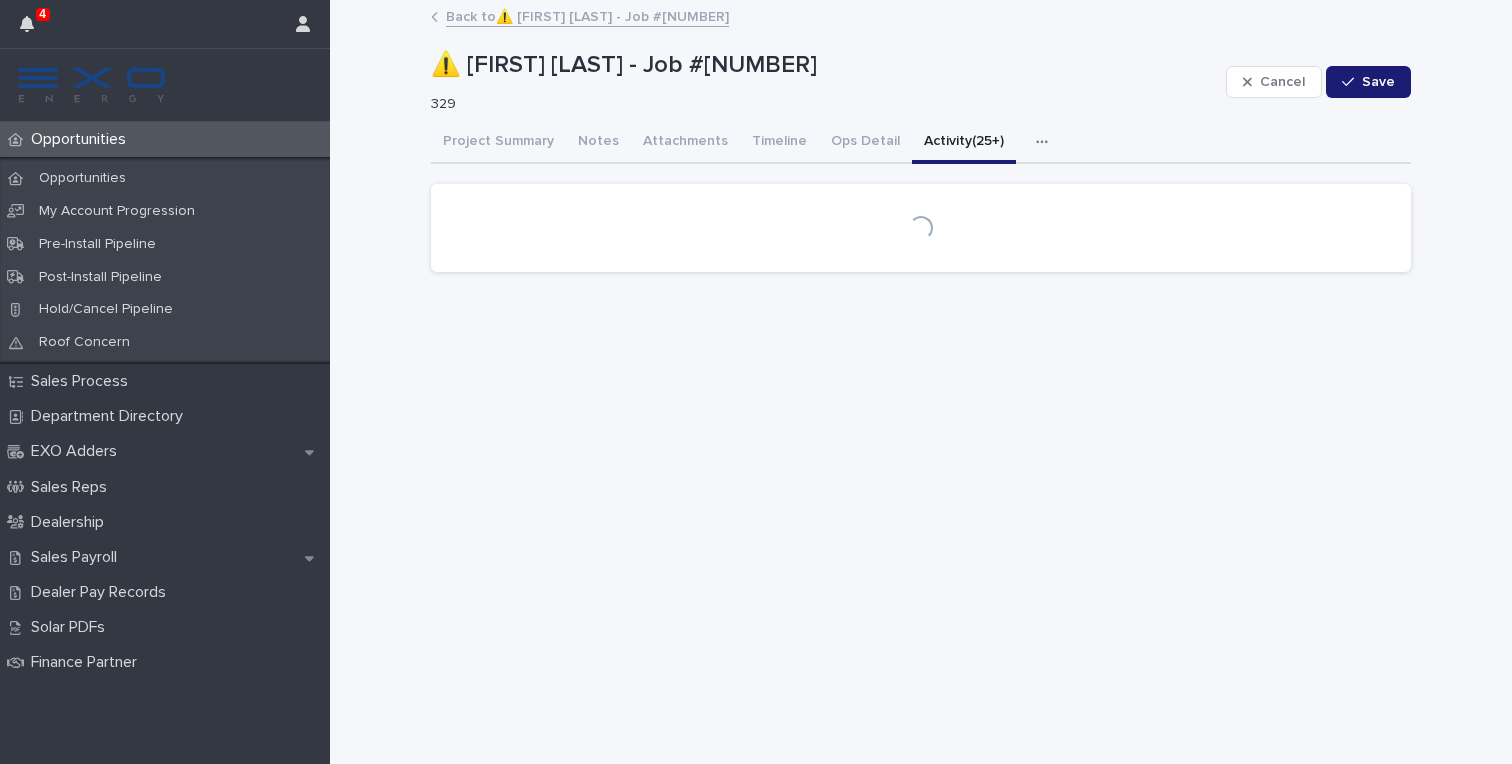 click on "Loading..." at bounding box center [921, 228] 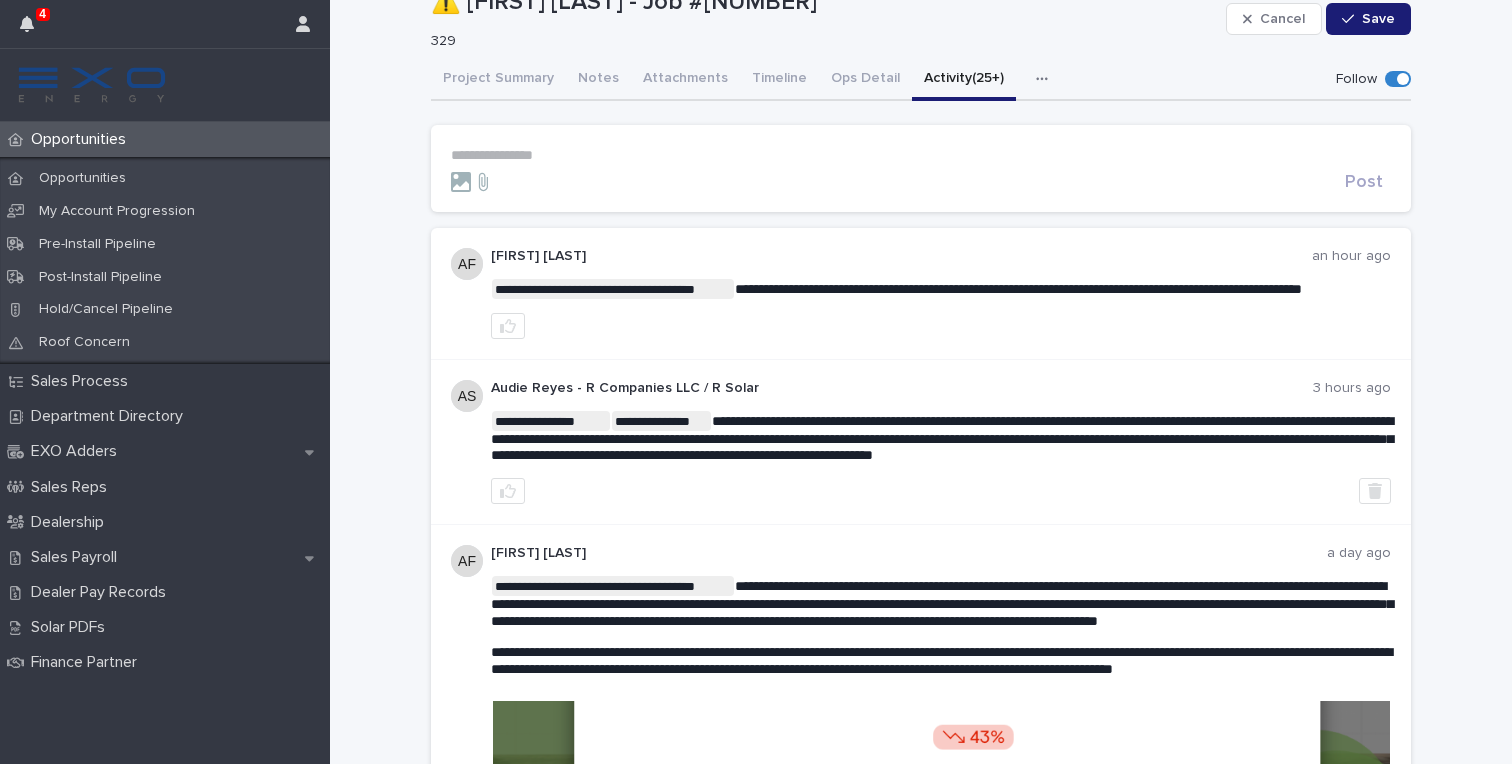 scroll, scrollTop: 65, scrollLeft: 0, axis: vertical 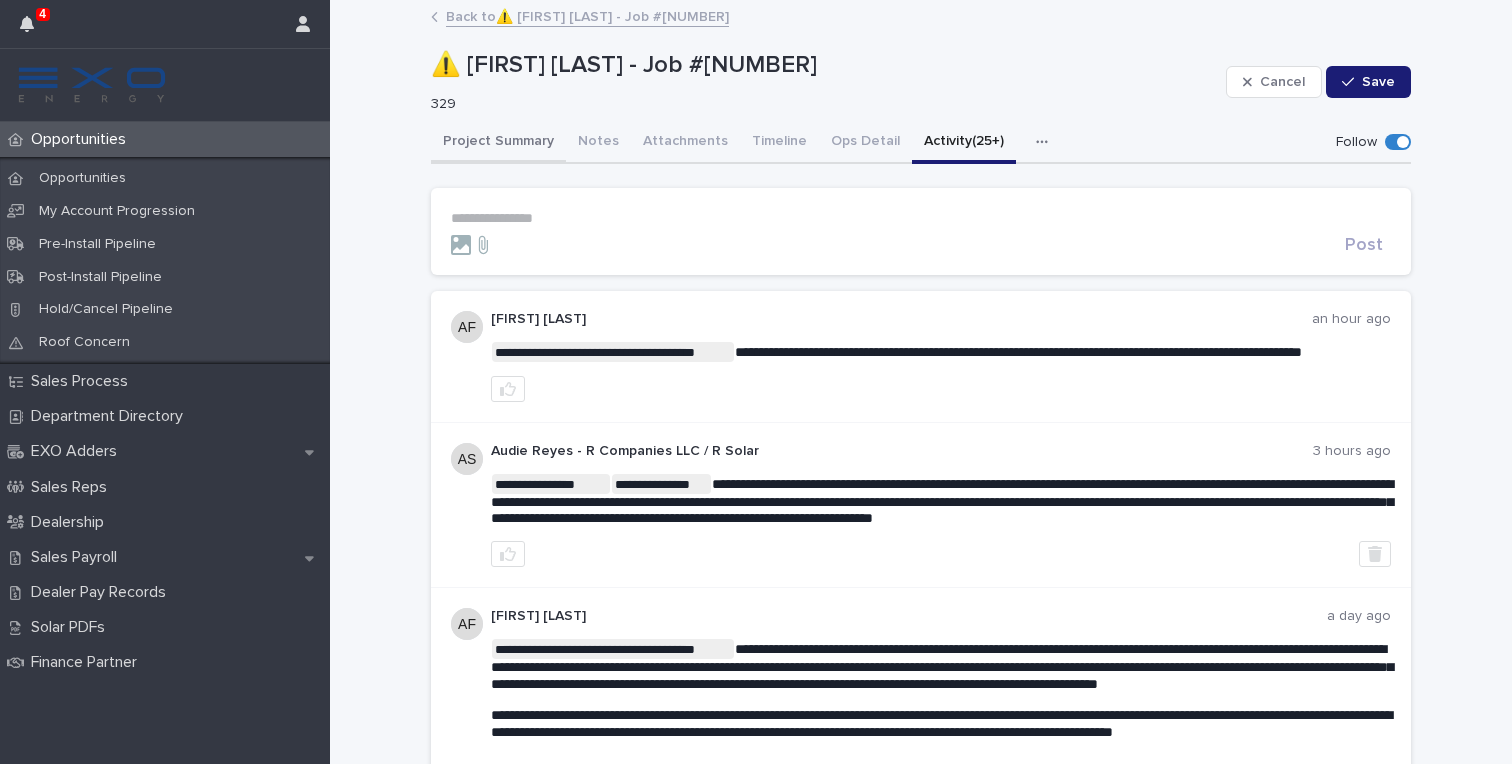 click on "Project Summary" at bounding box center [498, 143] 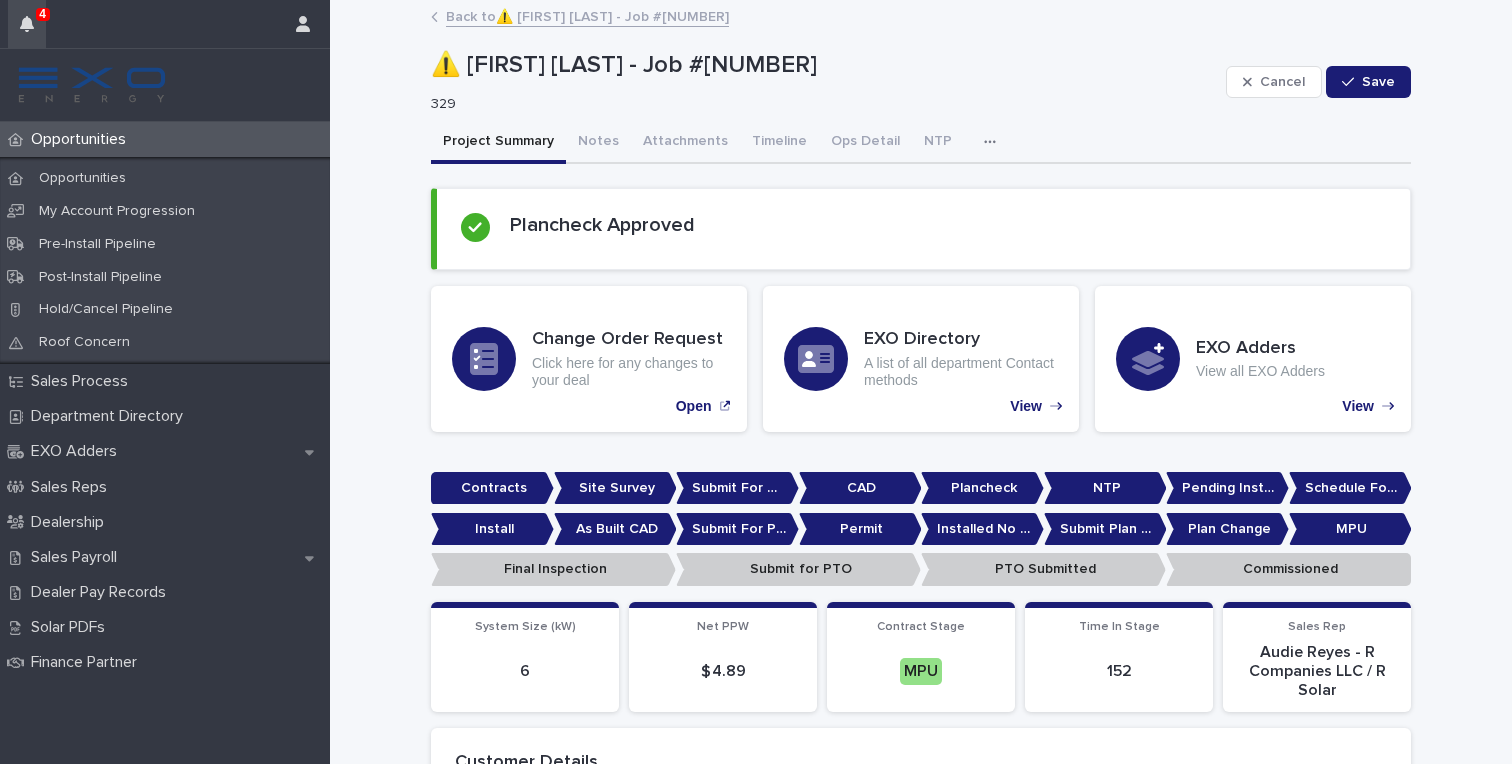 click at bounding box center (27, 24) 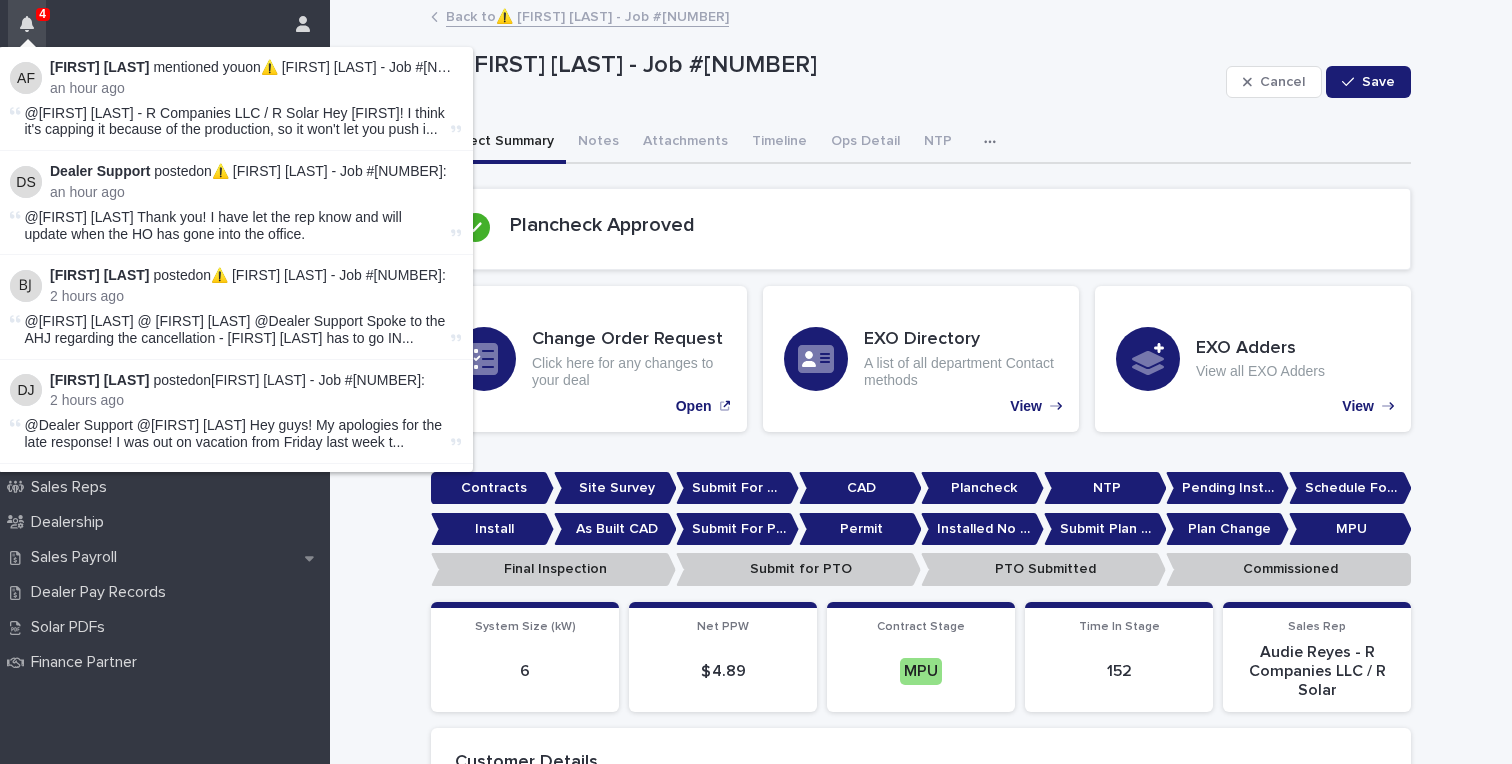 click 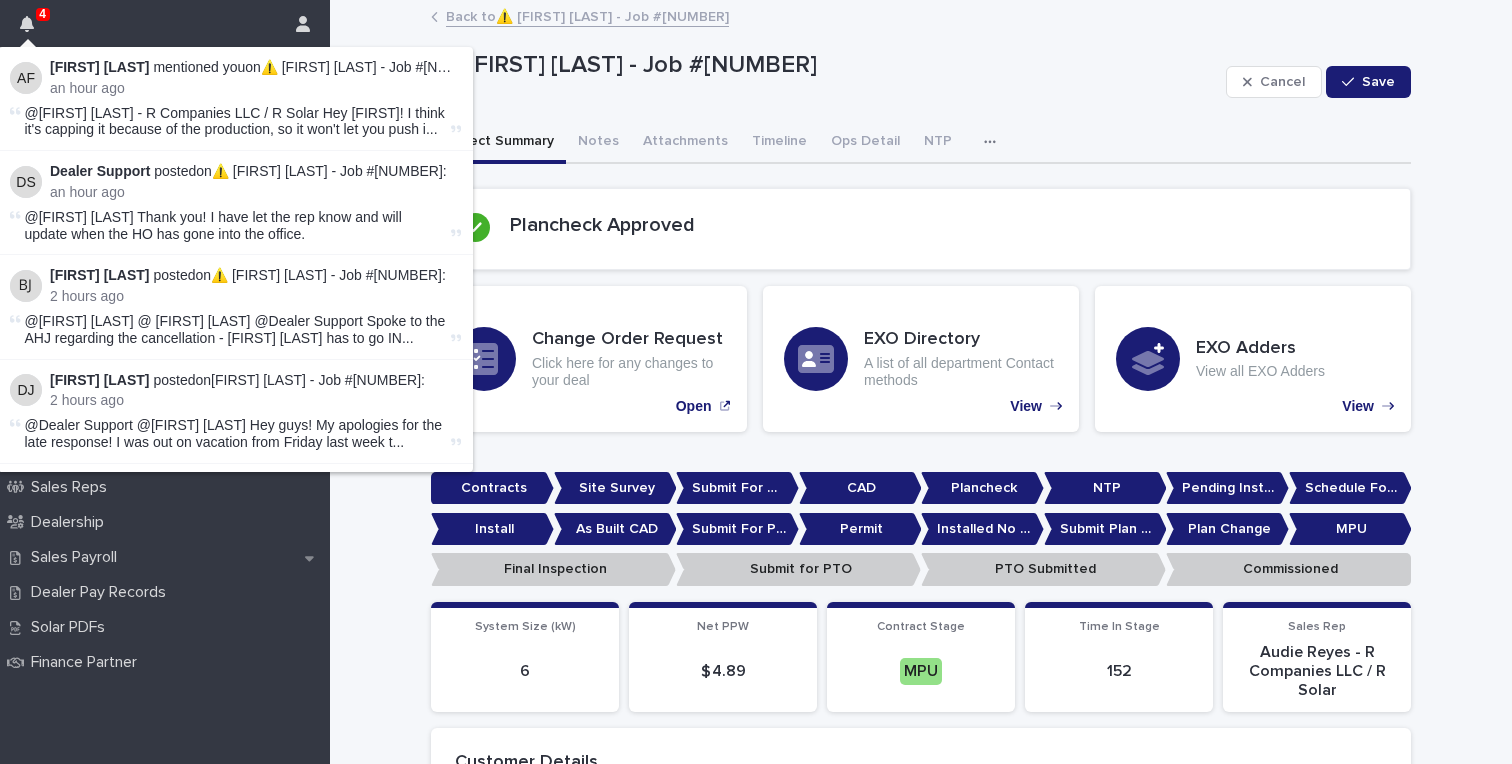 click on "⚠️ [FIRST] [LAST] - Job #[NUMBER]" at bounding box center (824, 65) 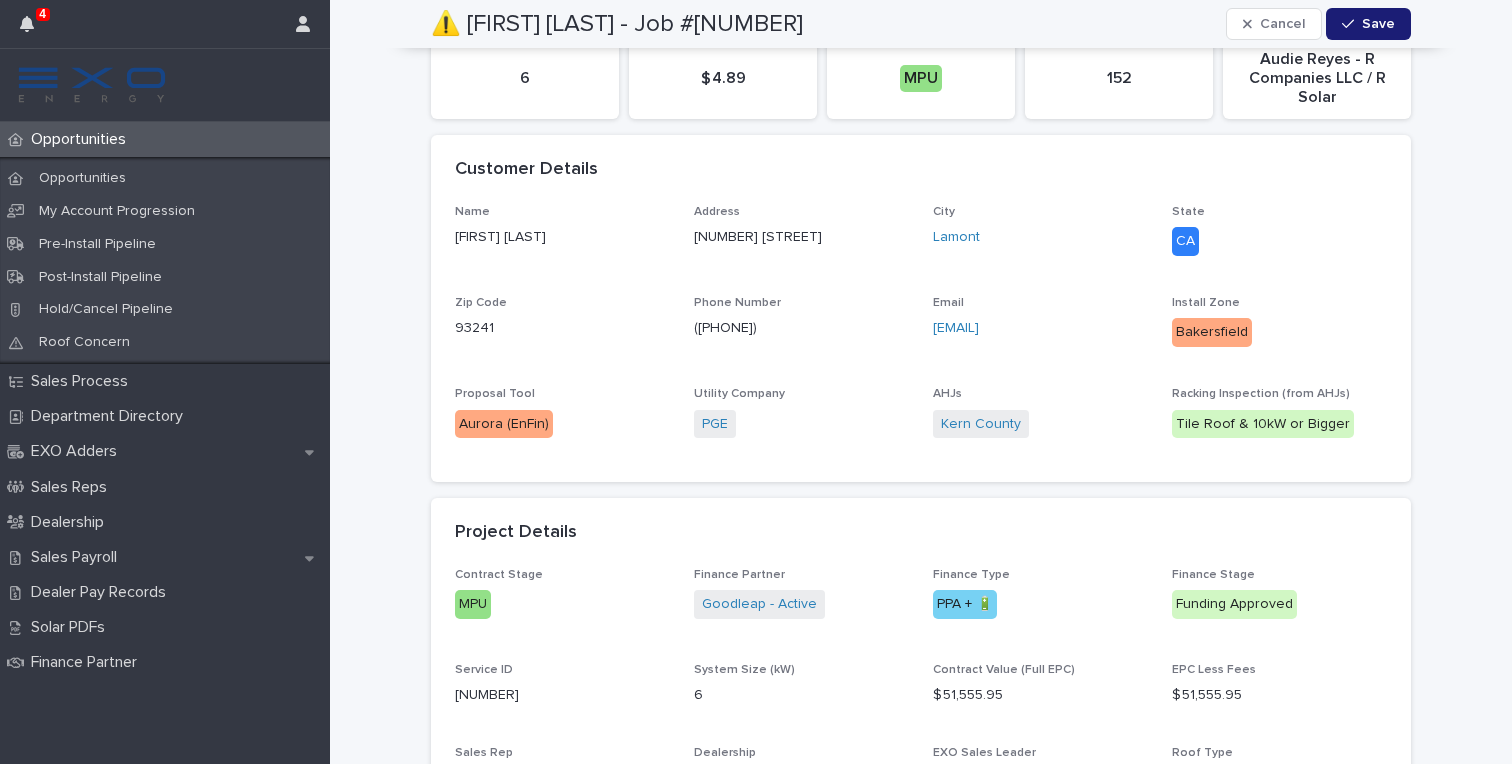 scroll, scrollTop: 0, scrollLeft: 0, axis: both 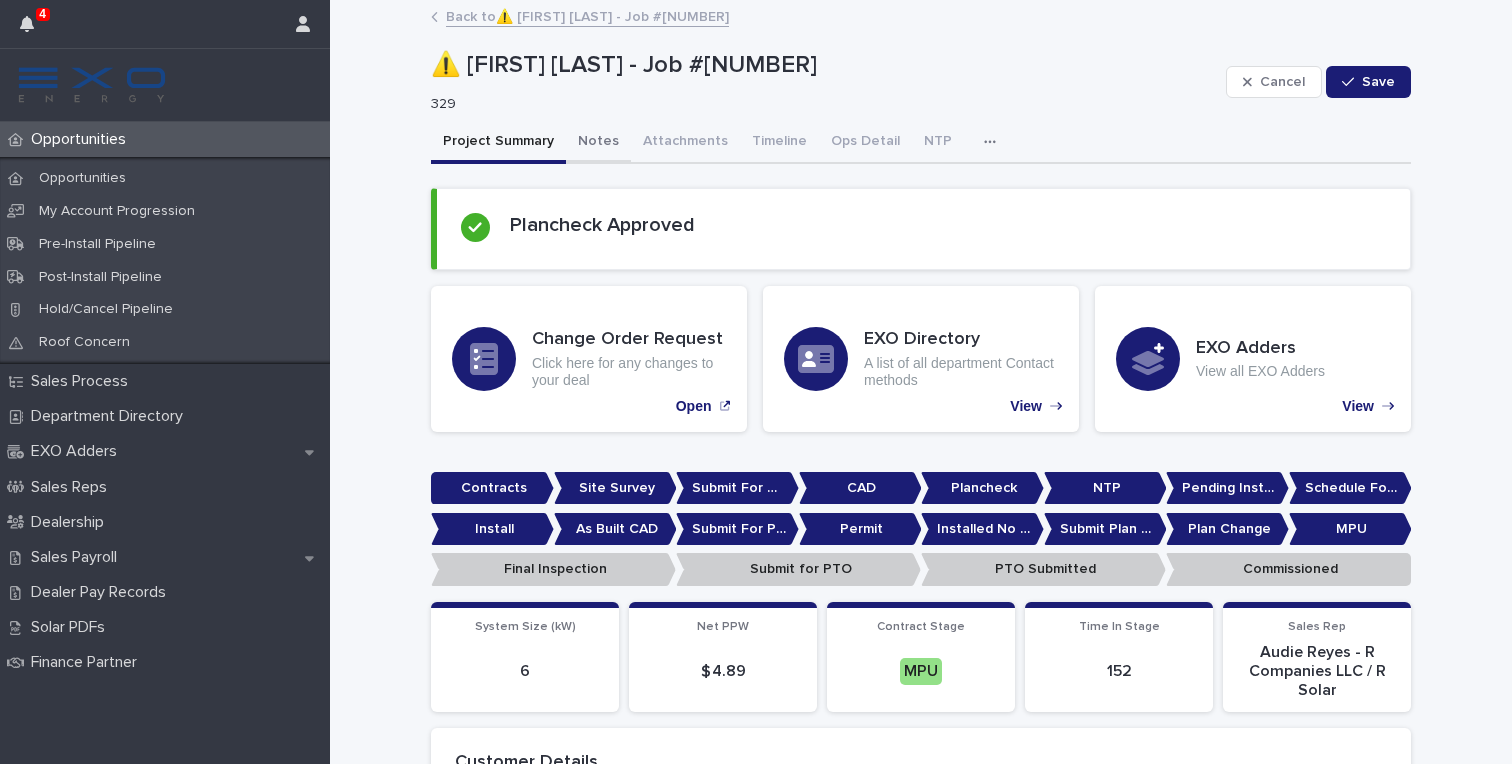 click on "Notes" at bounding box center (598, 143) 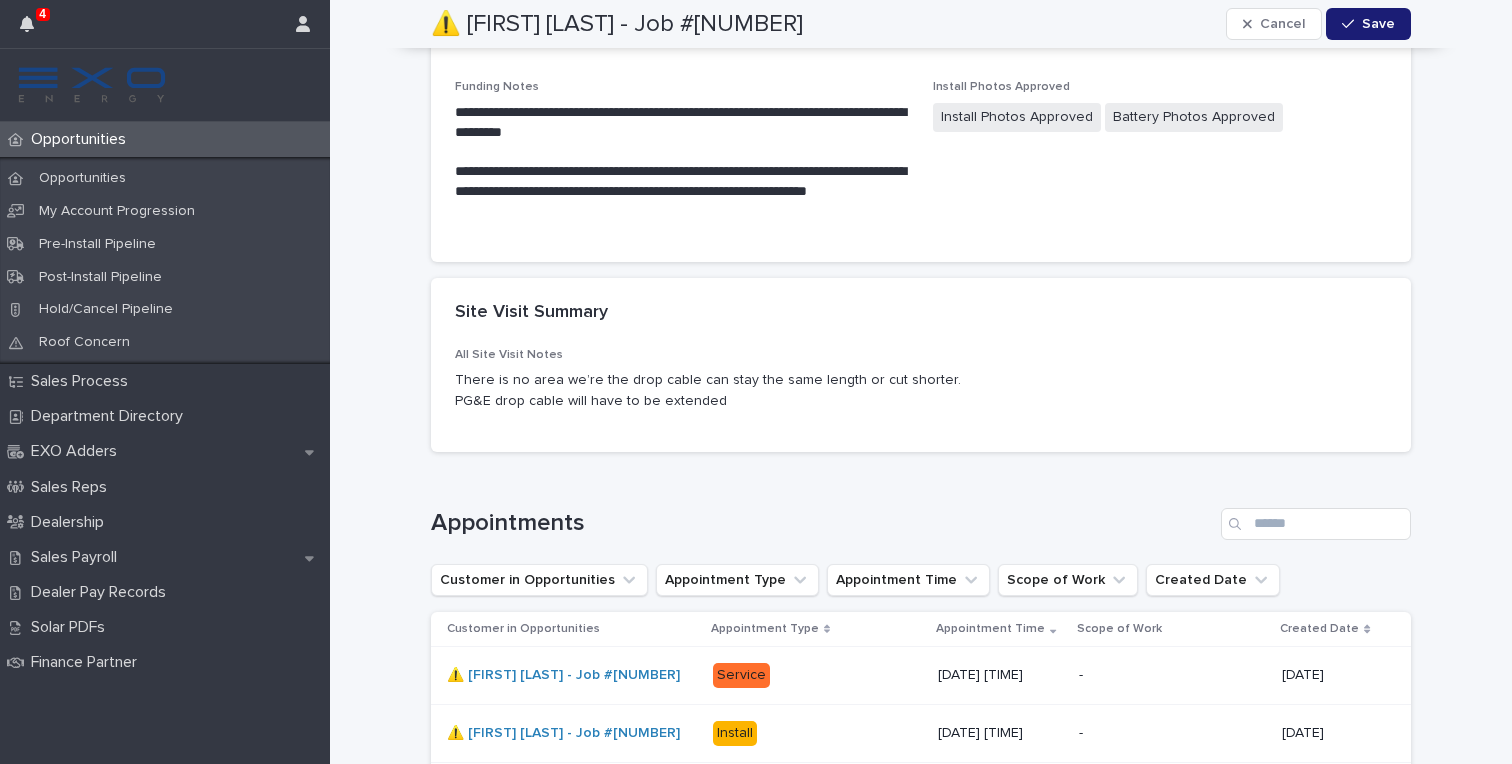 scroll, scrollTop: 7408, scrollLeft: 0, axis: vertical 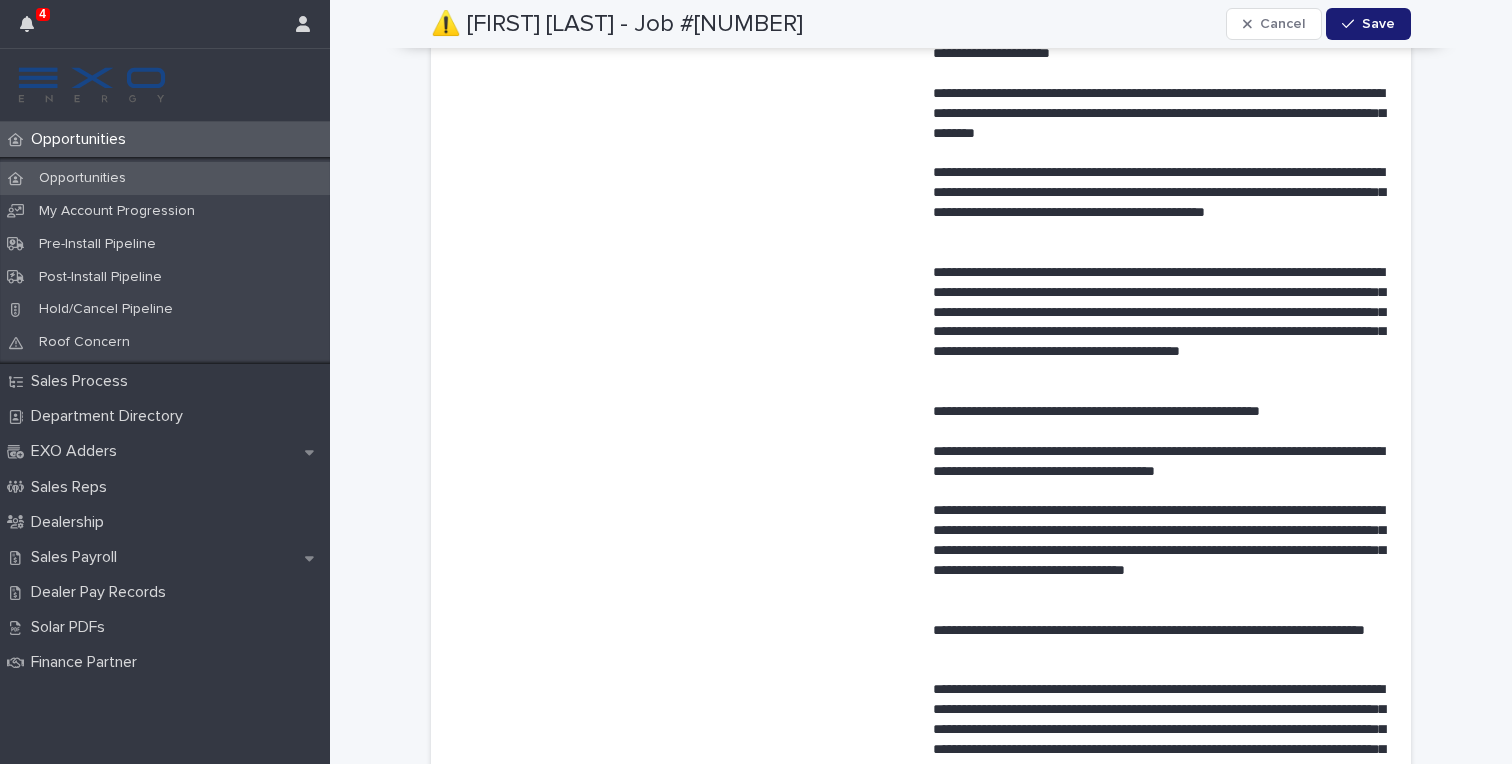 click on "Opportunities" at bounding box center [165, 178] 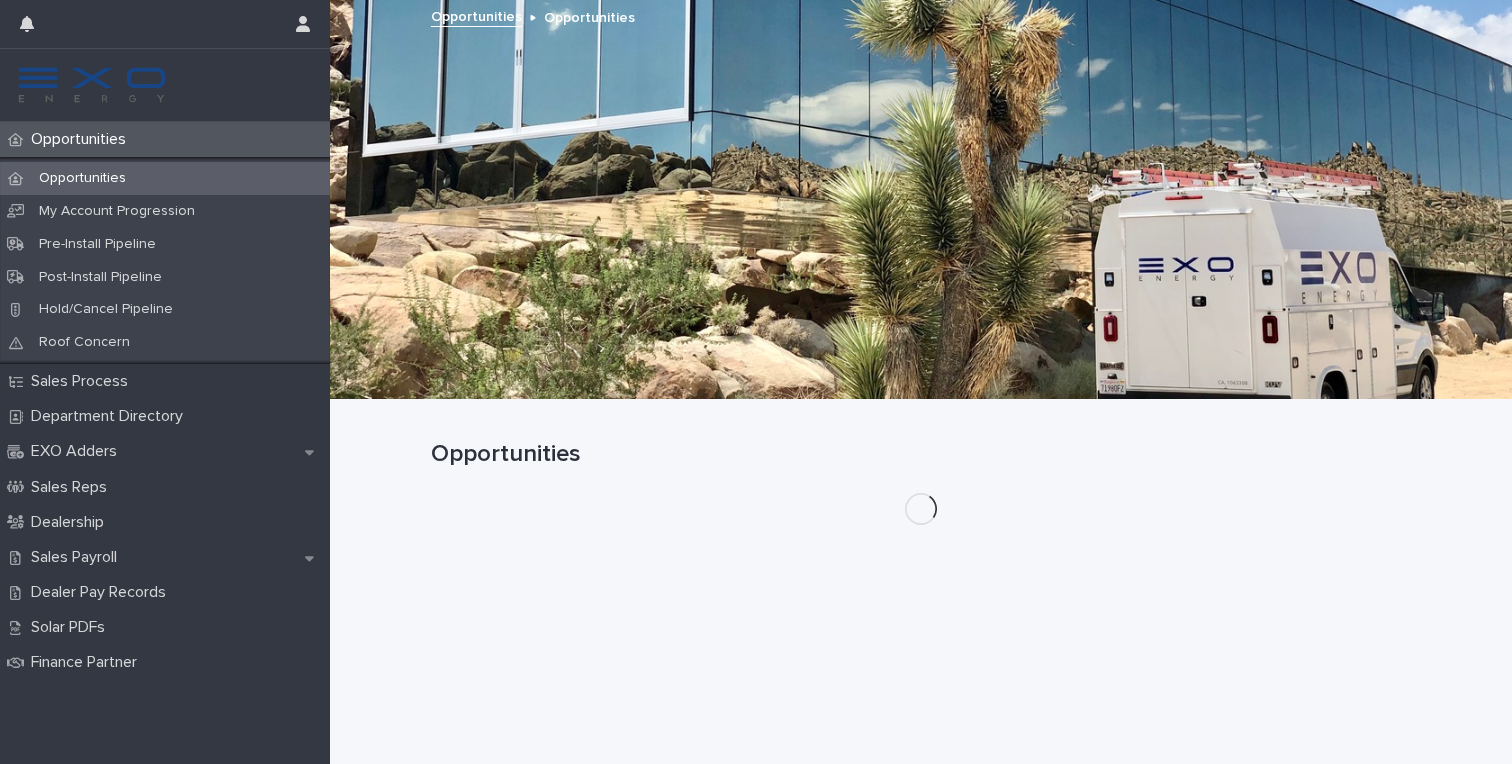 scroll, scrollTop: 0, scrollLeft: 0, axis: both 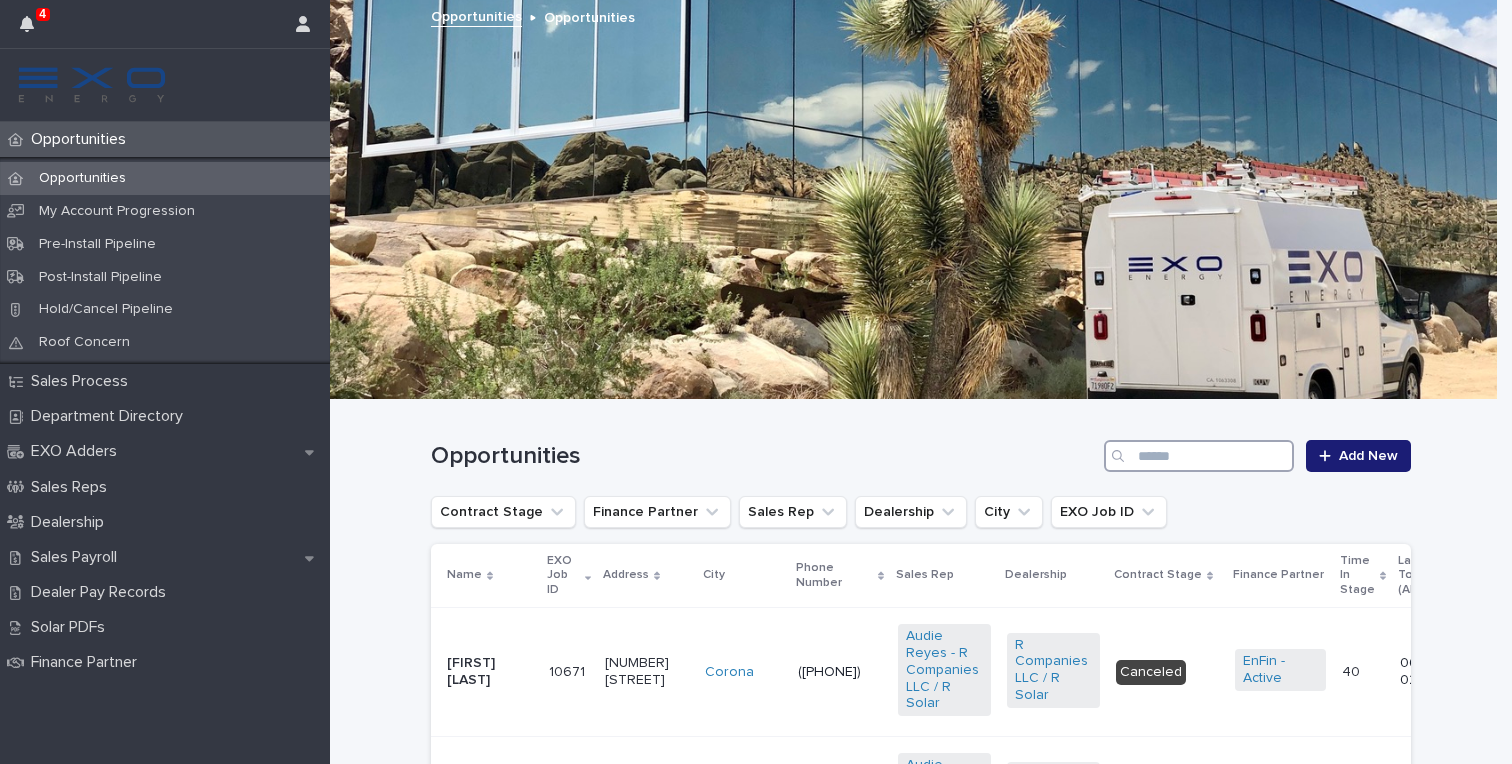 click at bounding box center [1199, 456] 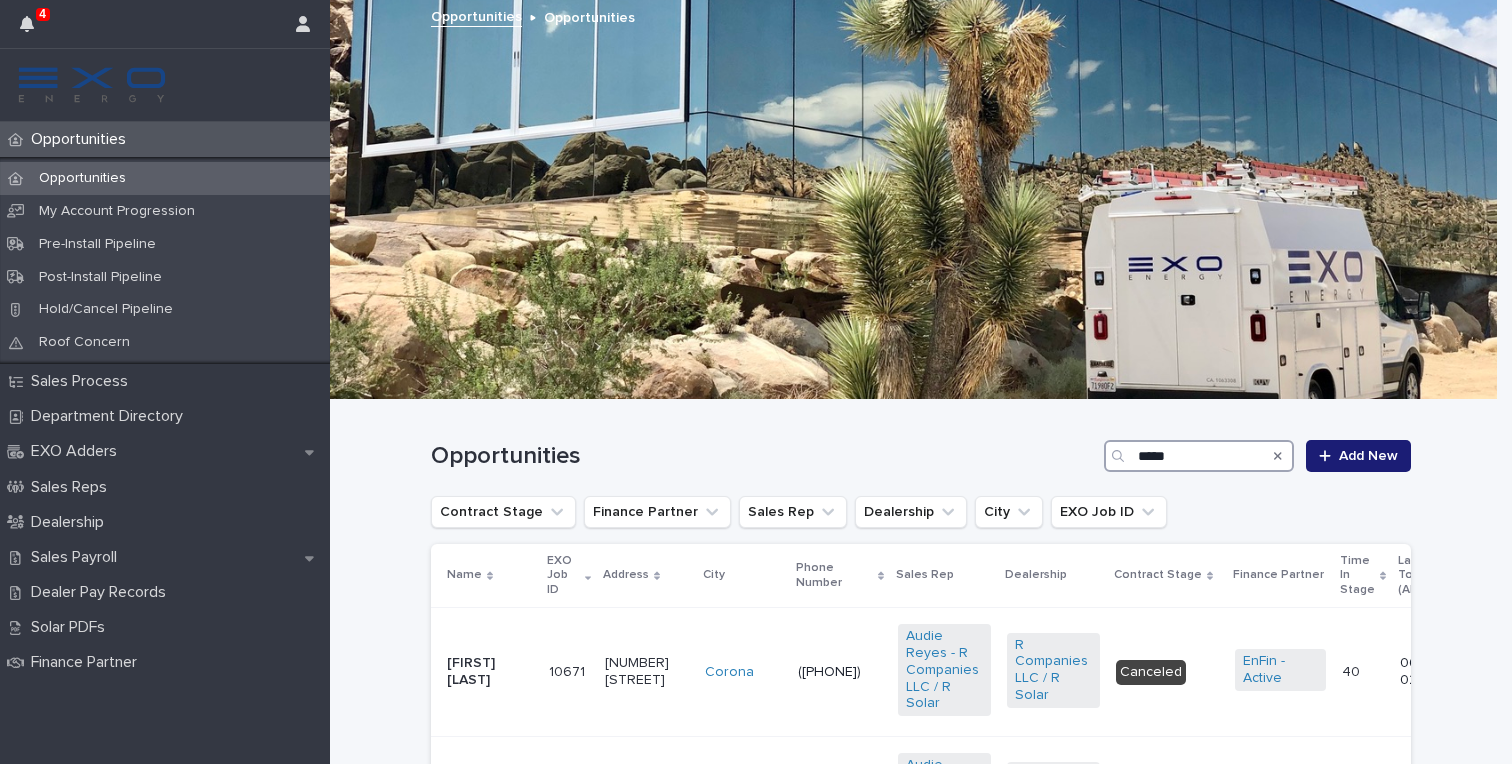type on "*****" 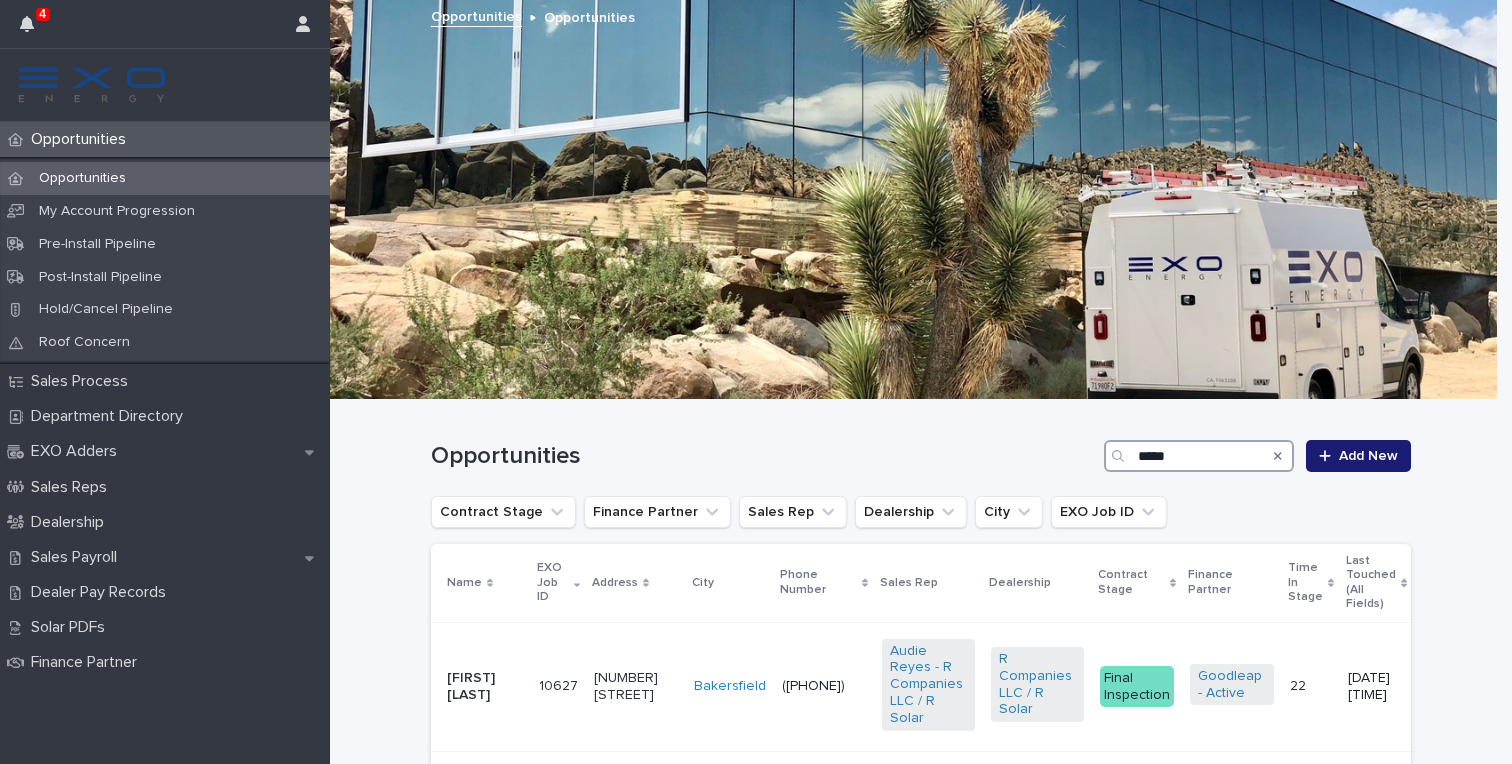 scroll, scrollTop: 122, scrollLeft: 0, axis: vertical 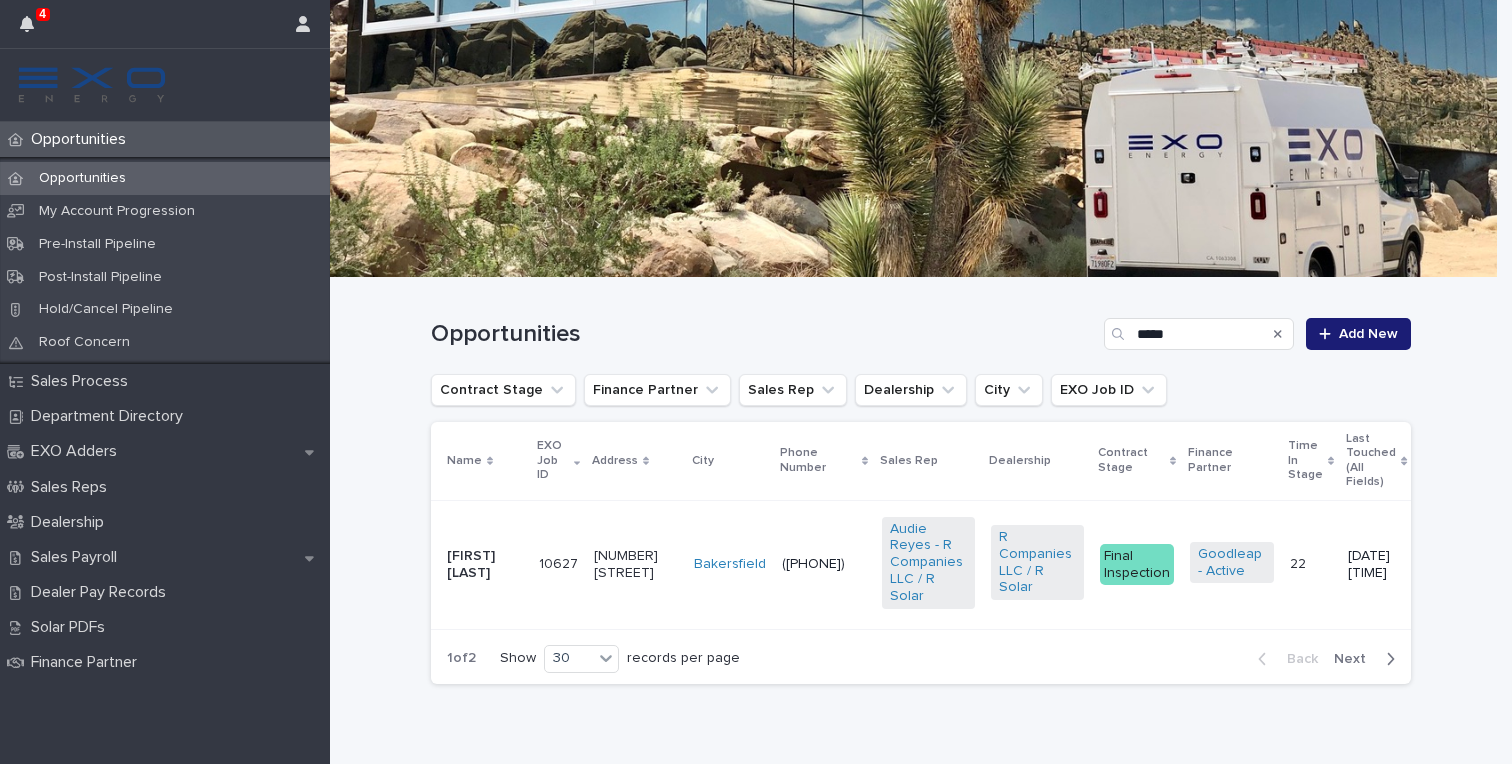 click on "[FIRST] [LAST]" at bounding box center [485, 565] 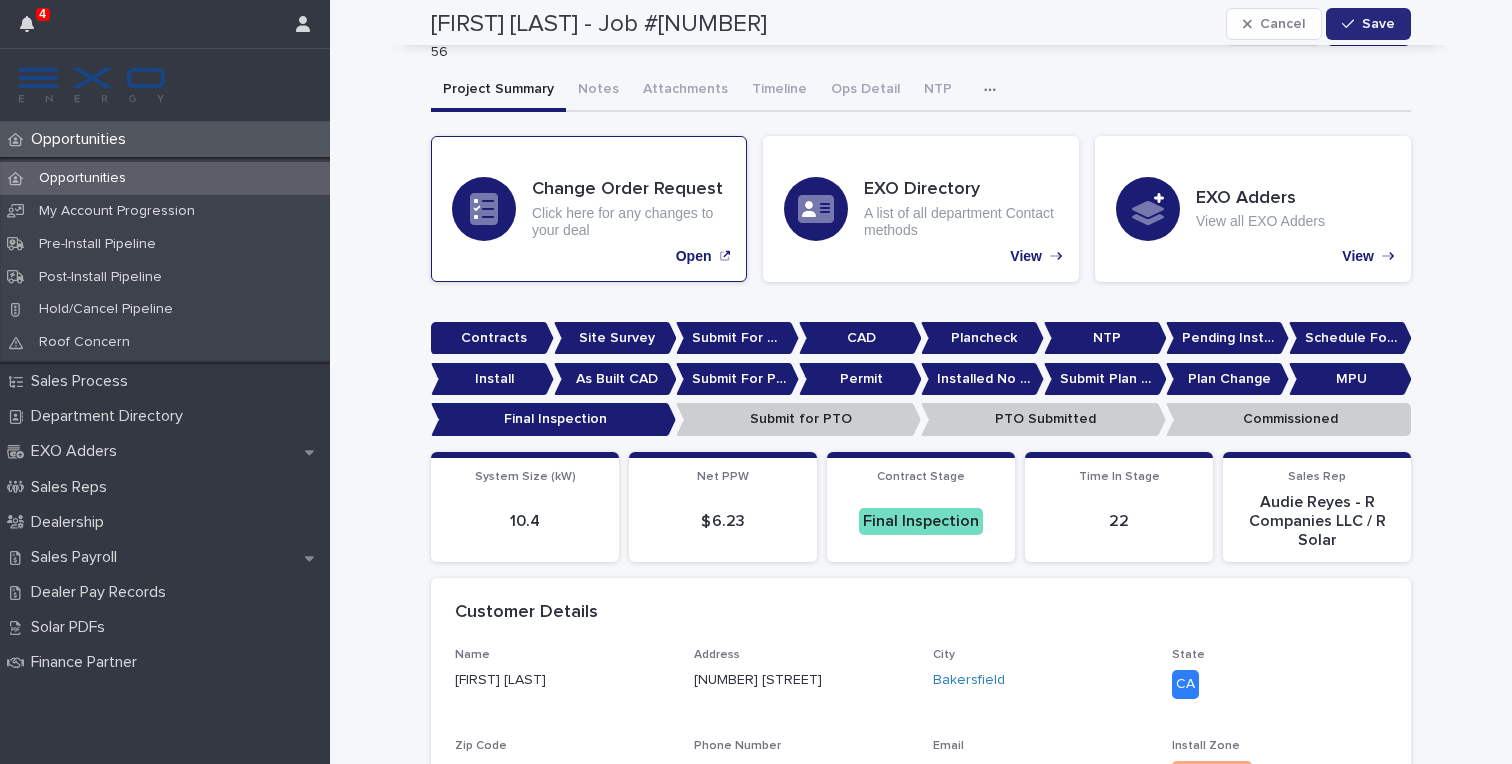 scroll, scrollTop: 0, scrollLeft: 0, axis: both 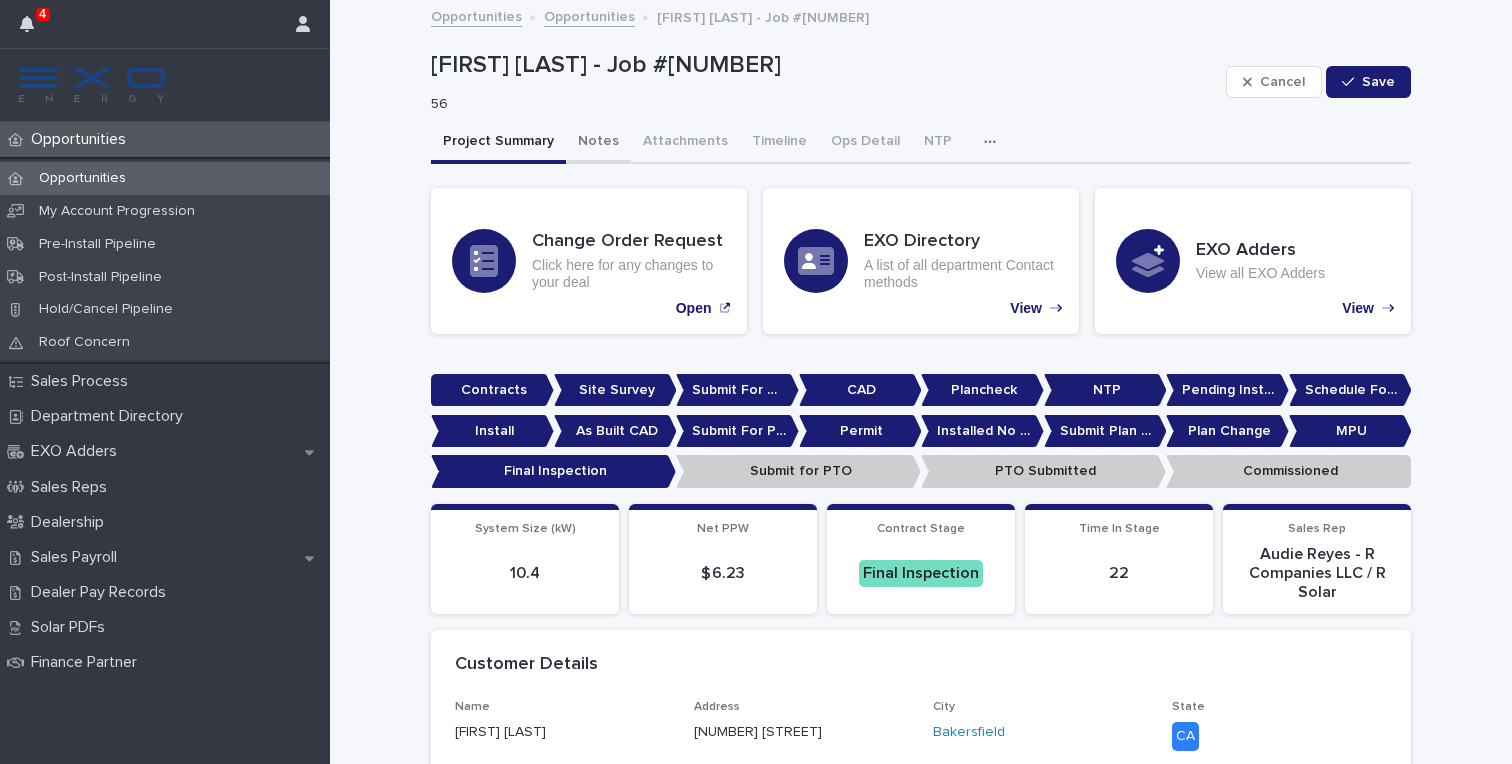 click on "Notes" at bounding box center (598, 143) 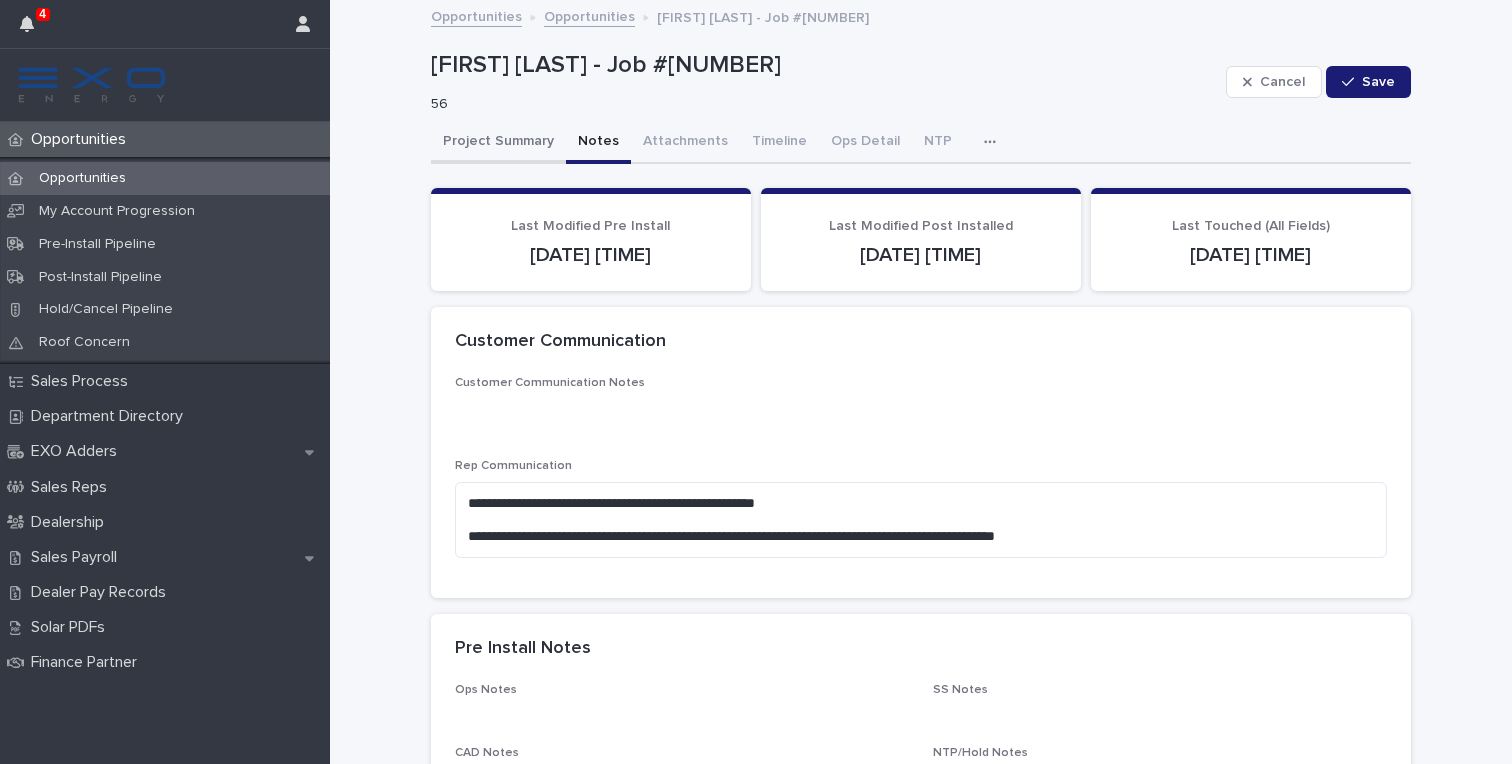 click on "Project Summary" at bounding box center (498, 143) 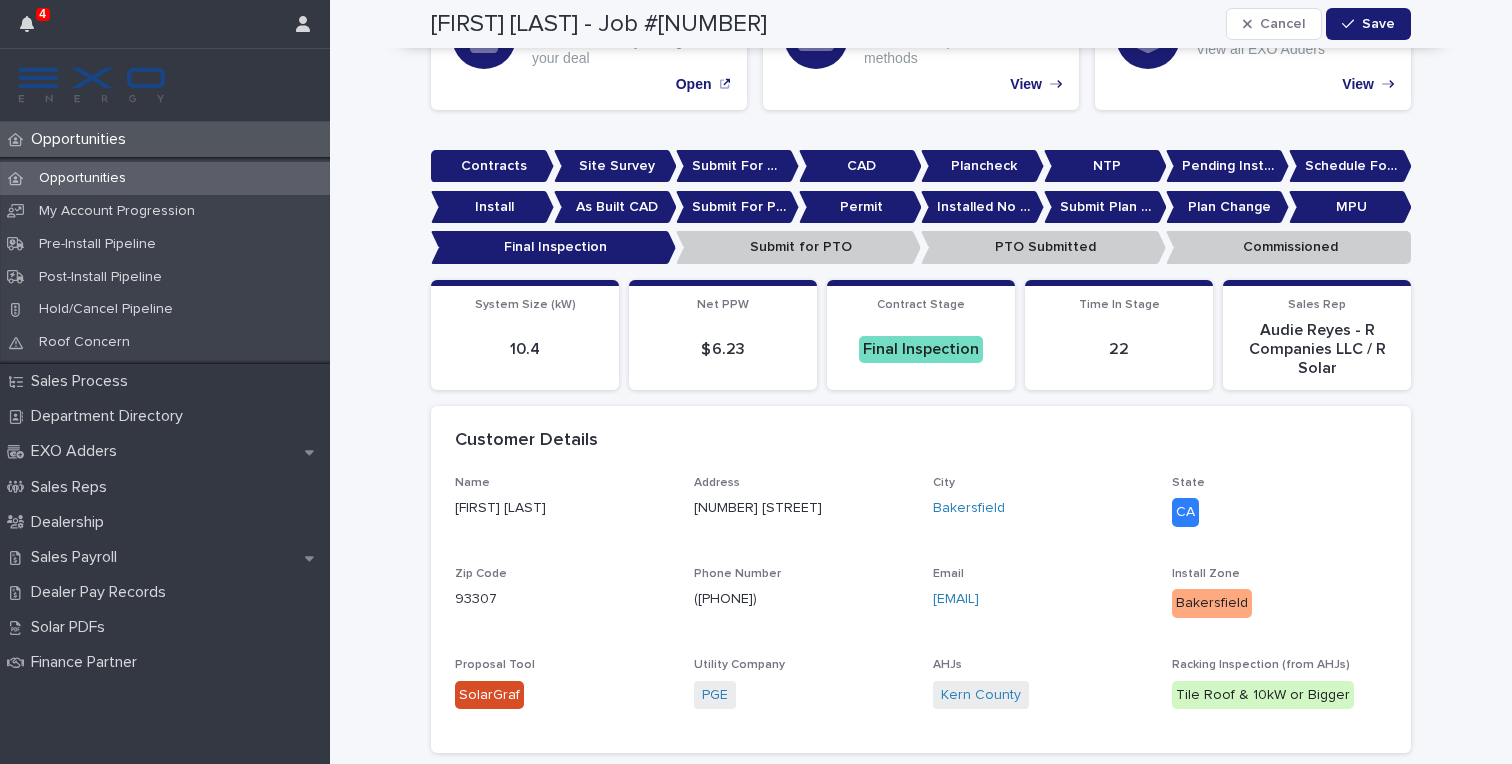 scroll, scrollTop: 0, scrollLeft: 0, axis: both 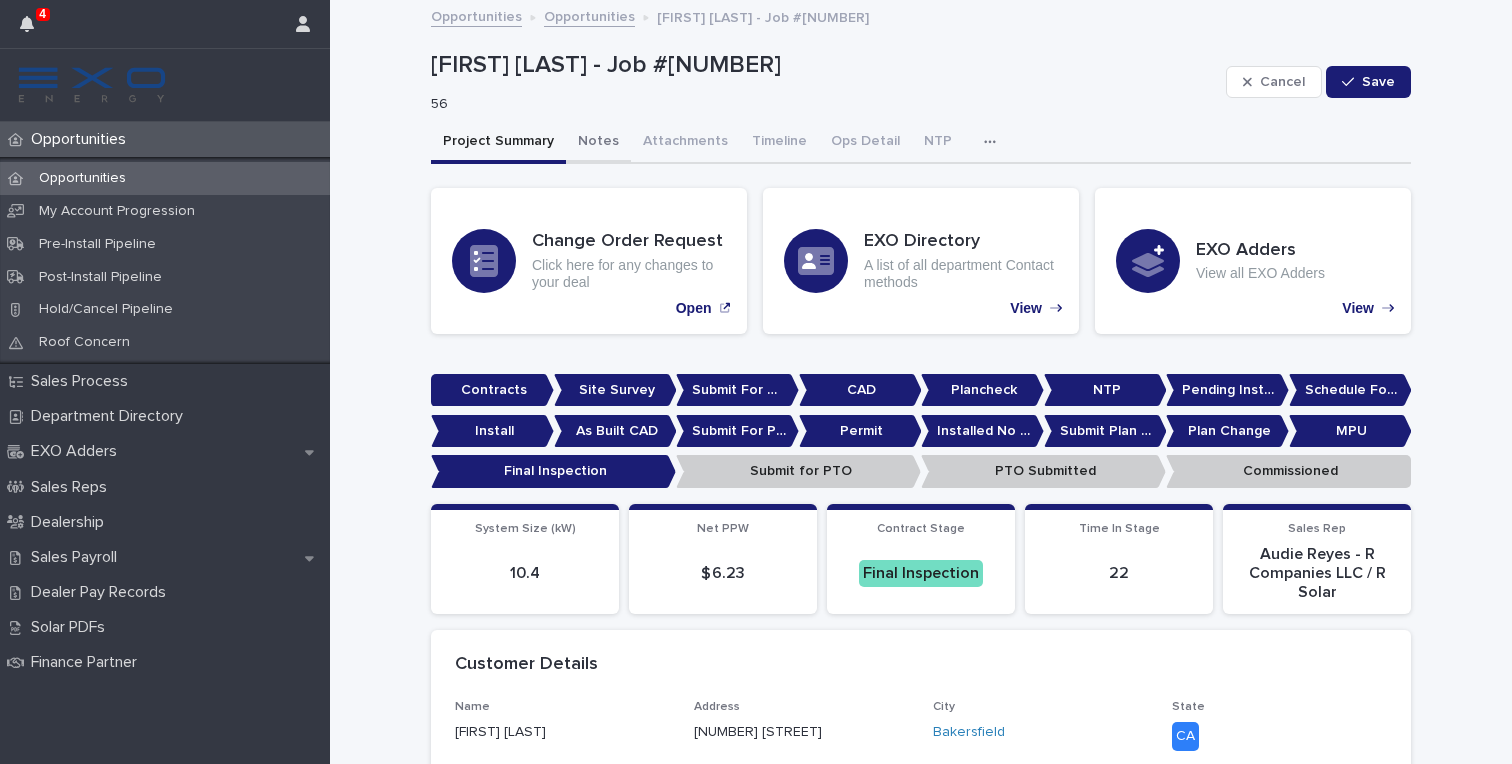 click on "Notes" at bounding box center [598, 143] 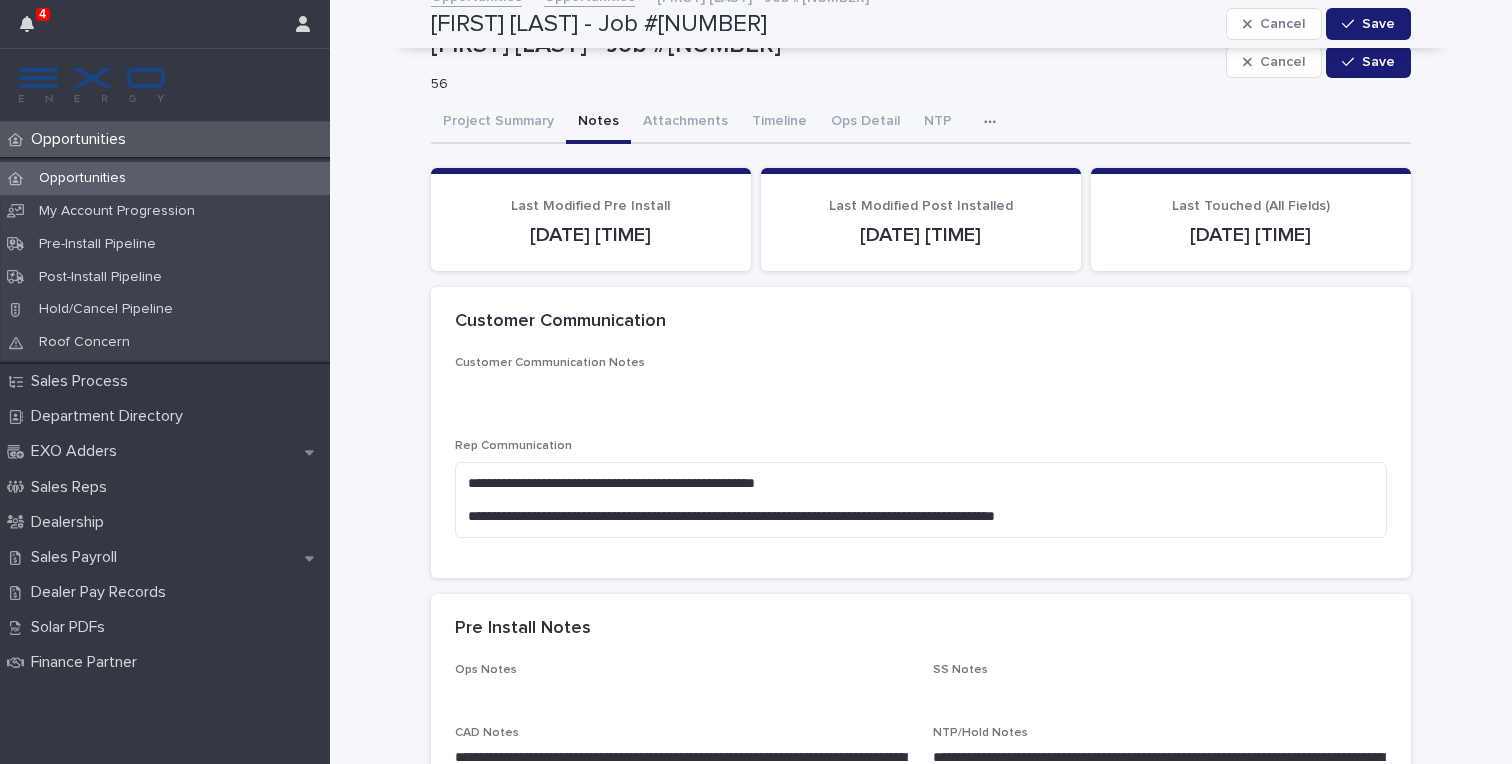 scroll, scrollTop: 0, scrollLeft: 0, axis: both 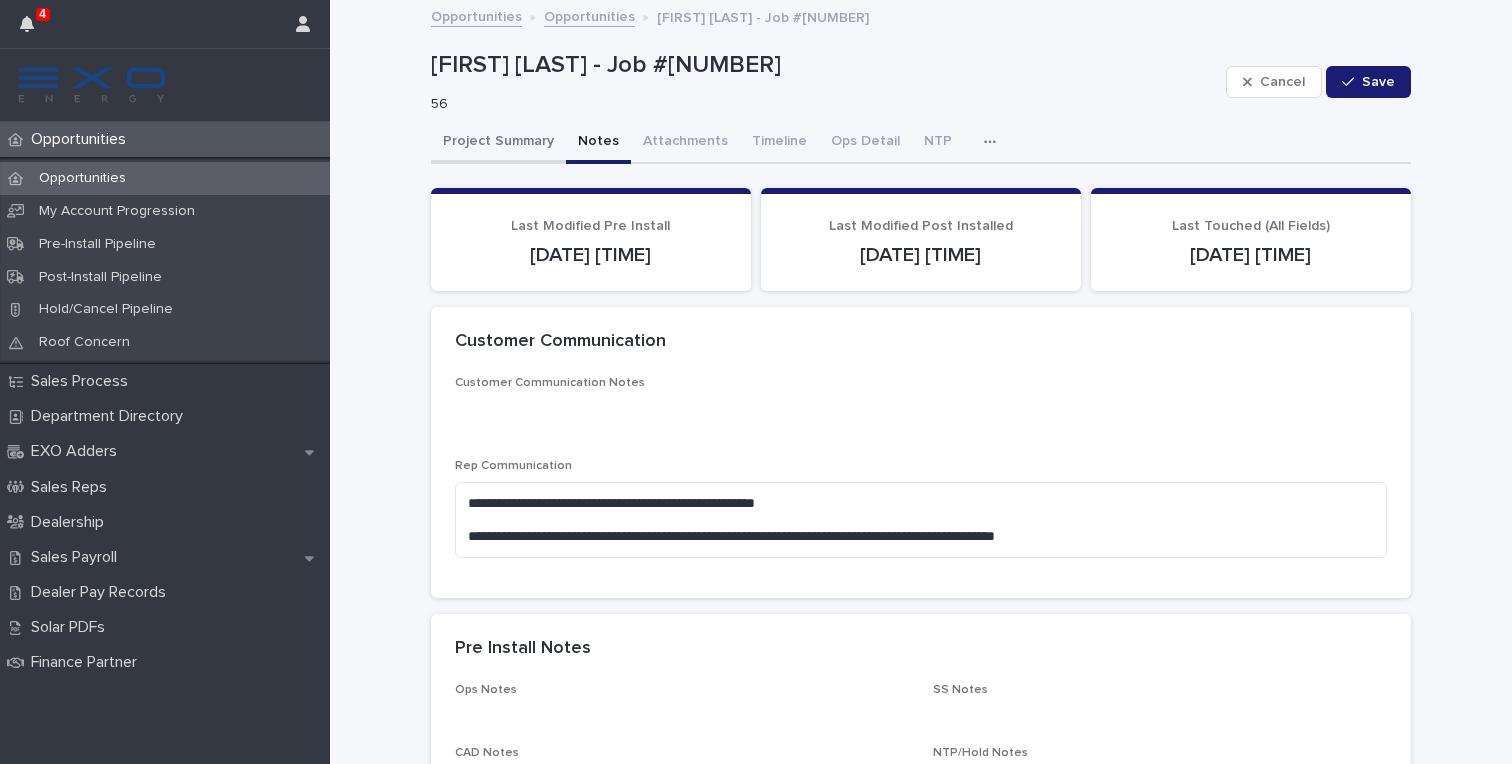 click on "Project Summary" at bounding box center (498, 143) 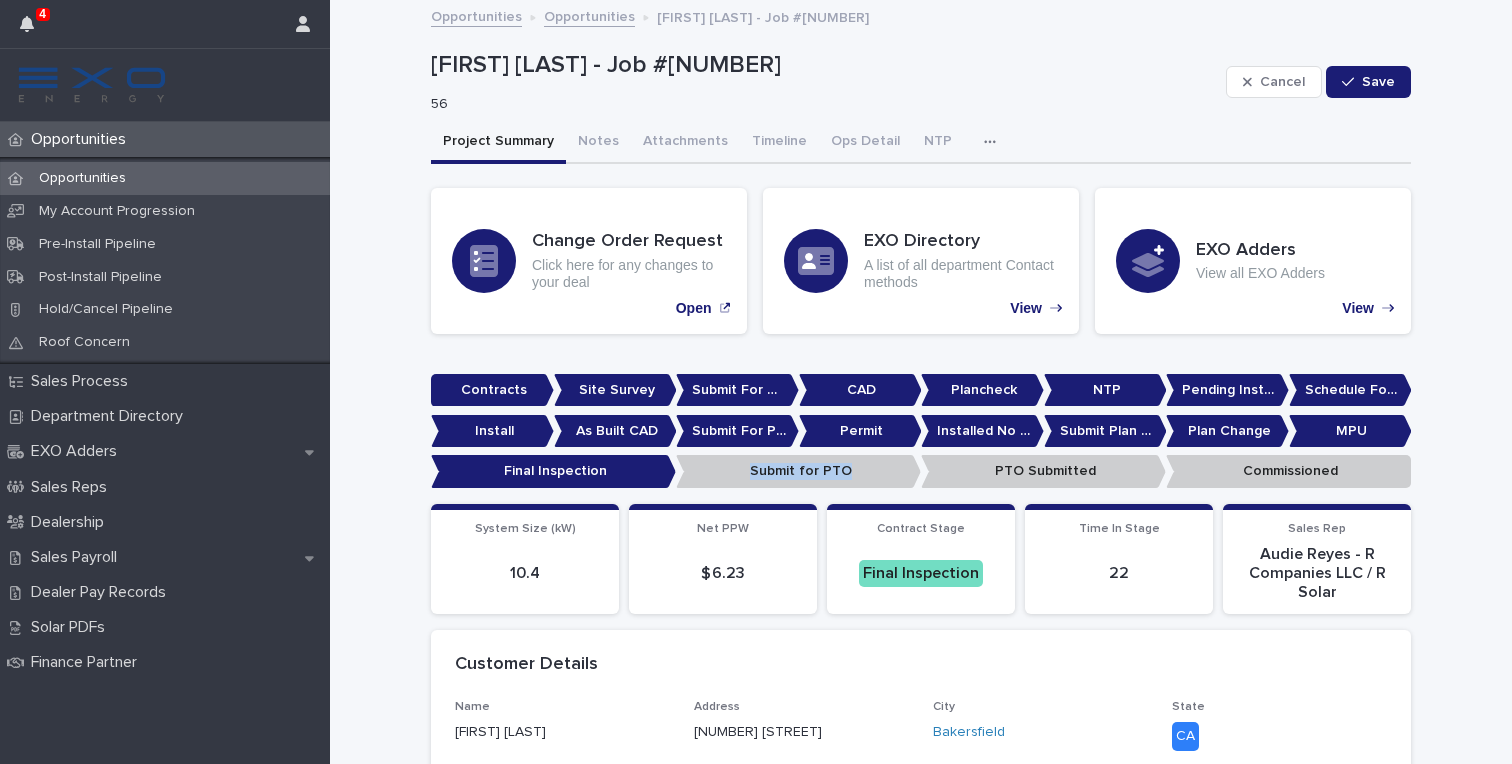 drag, startPoint x: 734, startPoint y: 472, endPoint x: 838, endPoint y: 494, distance: 106.30146 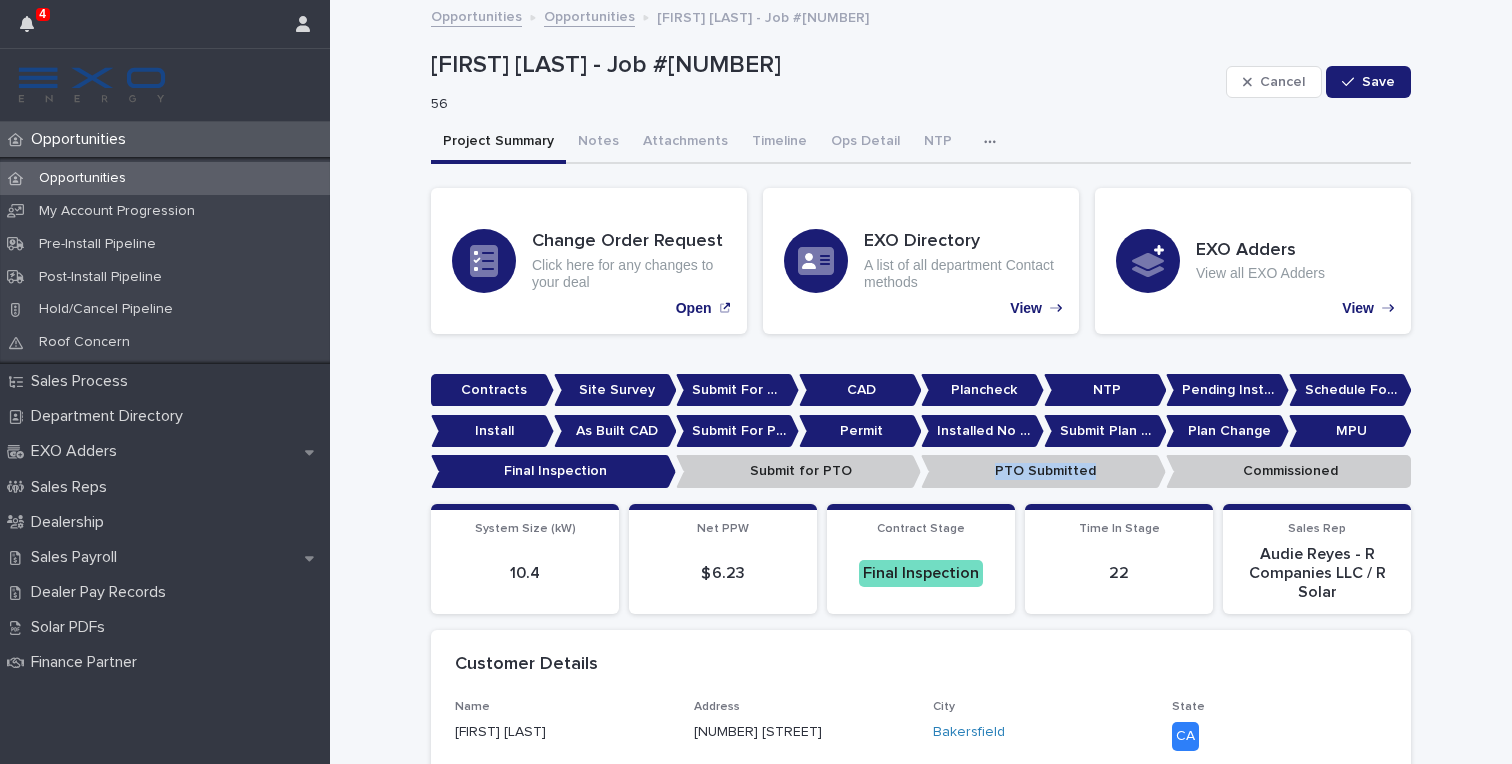 drag, startPoint x: 991, startPoint y: 478, endPoint x: 1129, endPoint y: 479, distance: 138.00362 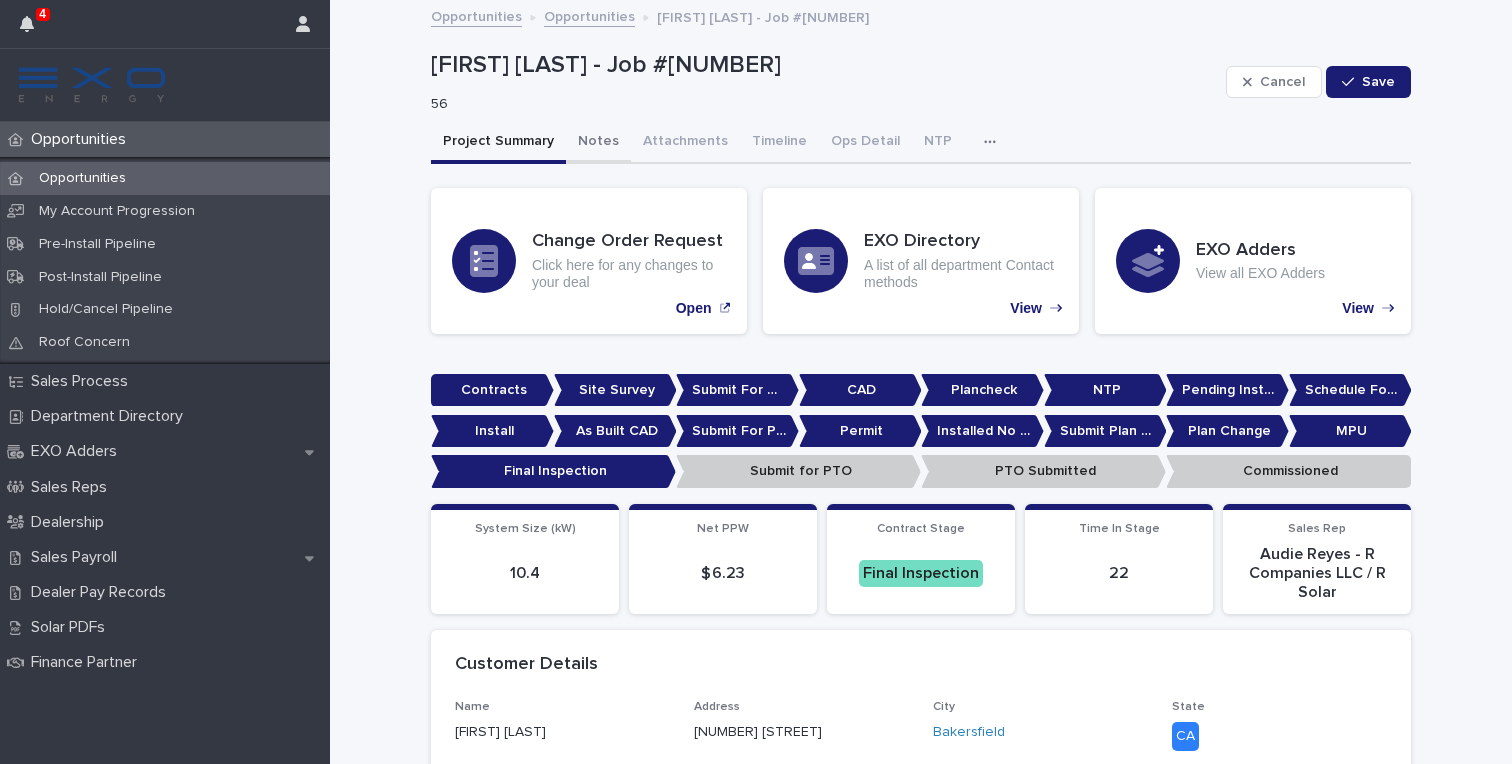 click on "Notes" at bounding box center (598, 143) 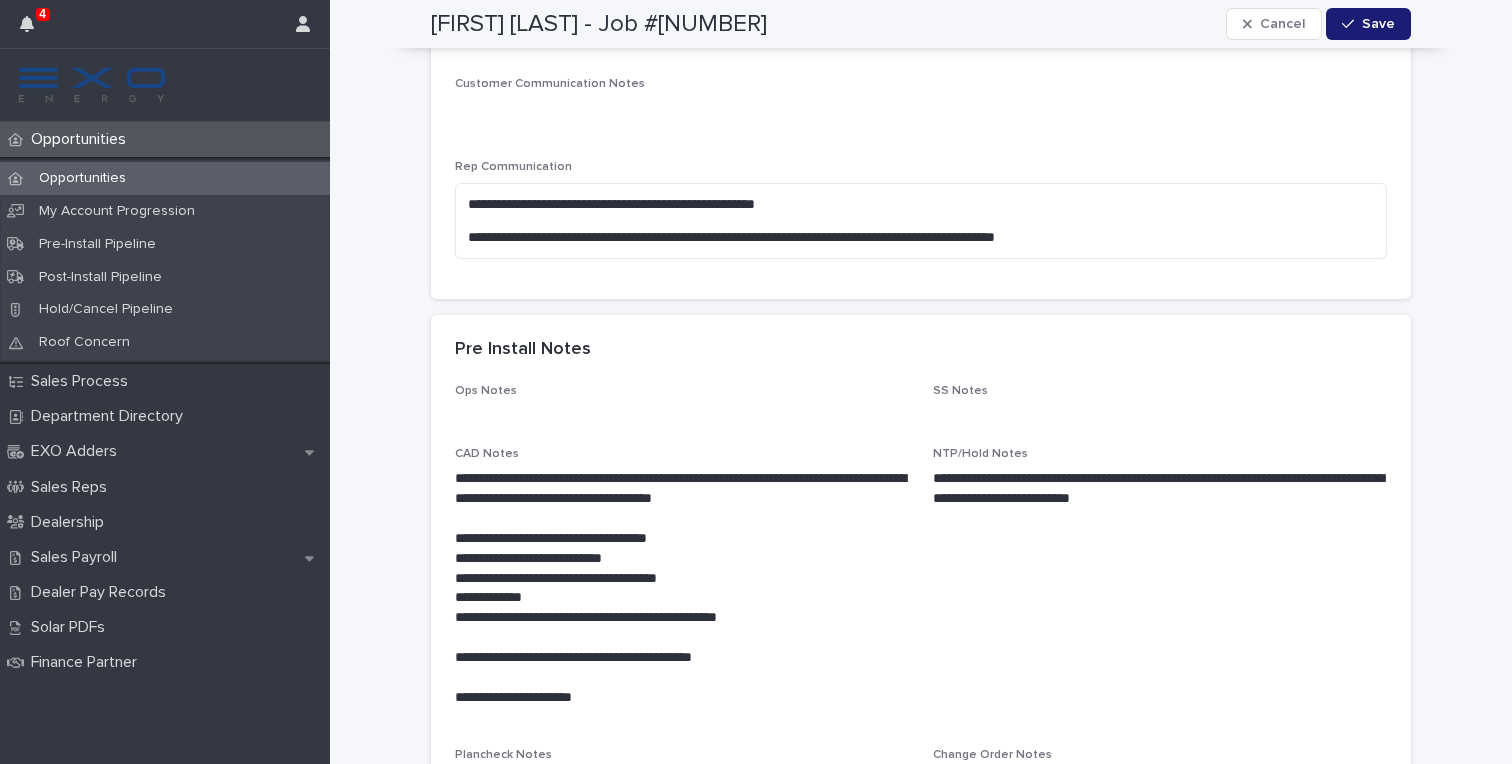scroll, scrollTop: 301, scrollLeft: 0, axis: vertical 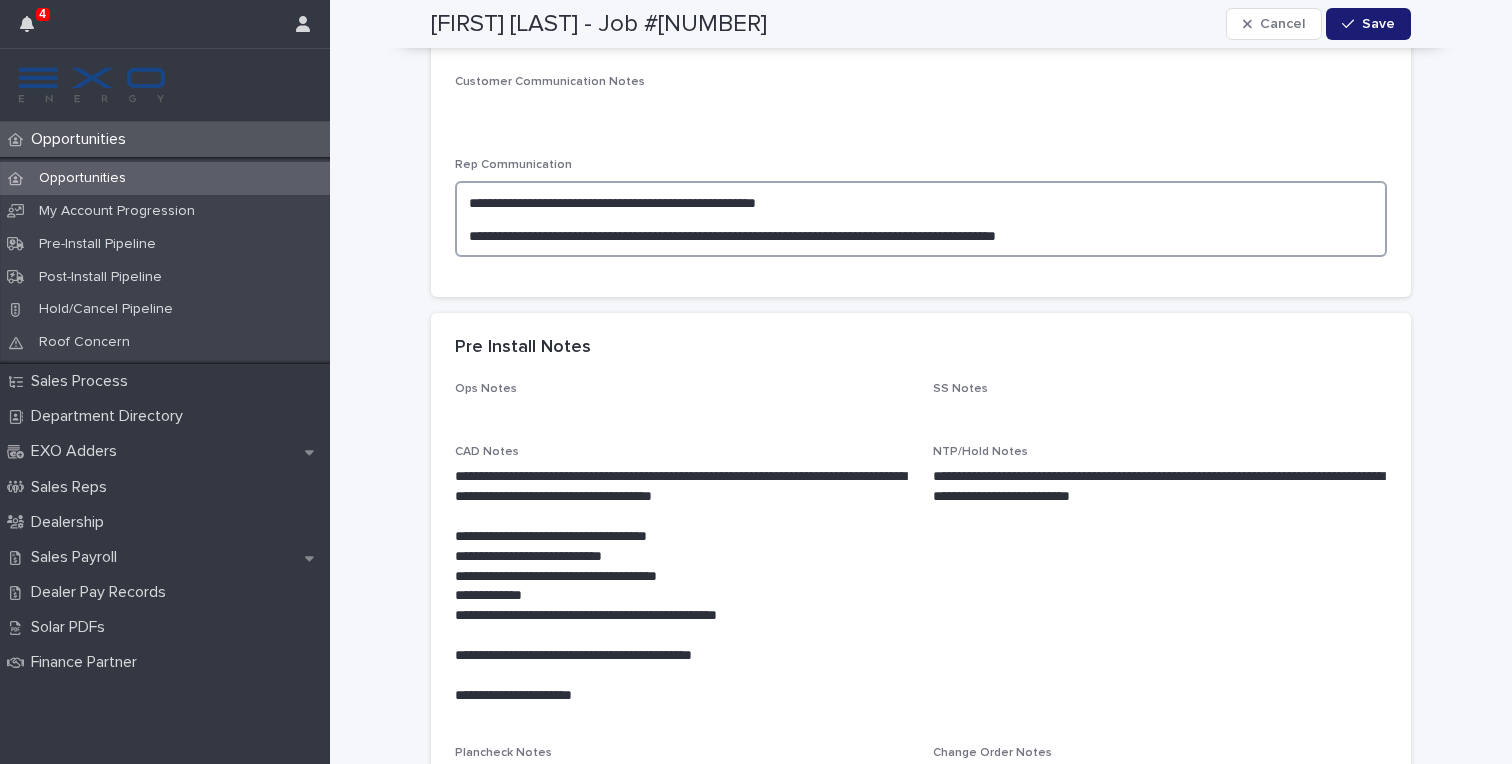 drag, startPoint x: 775, startPoint y: 202, endPoint x: 764, endPoint y: 203, distance: 11.045361 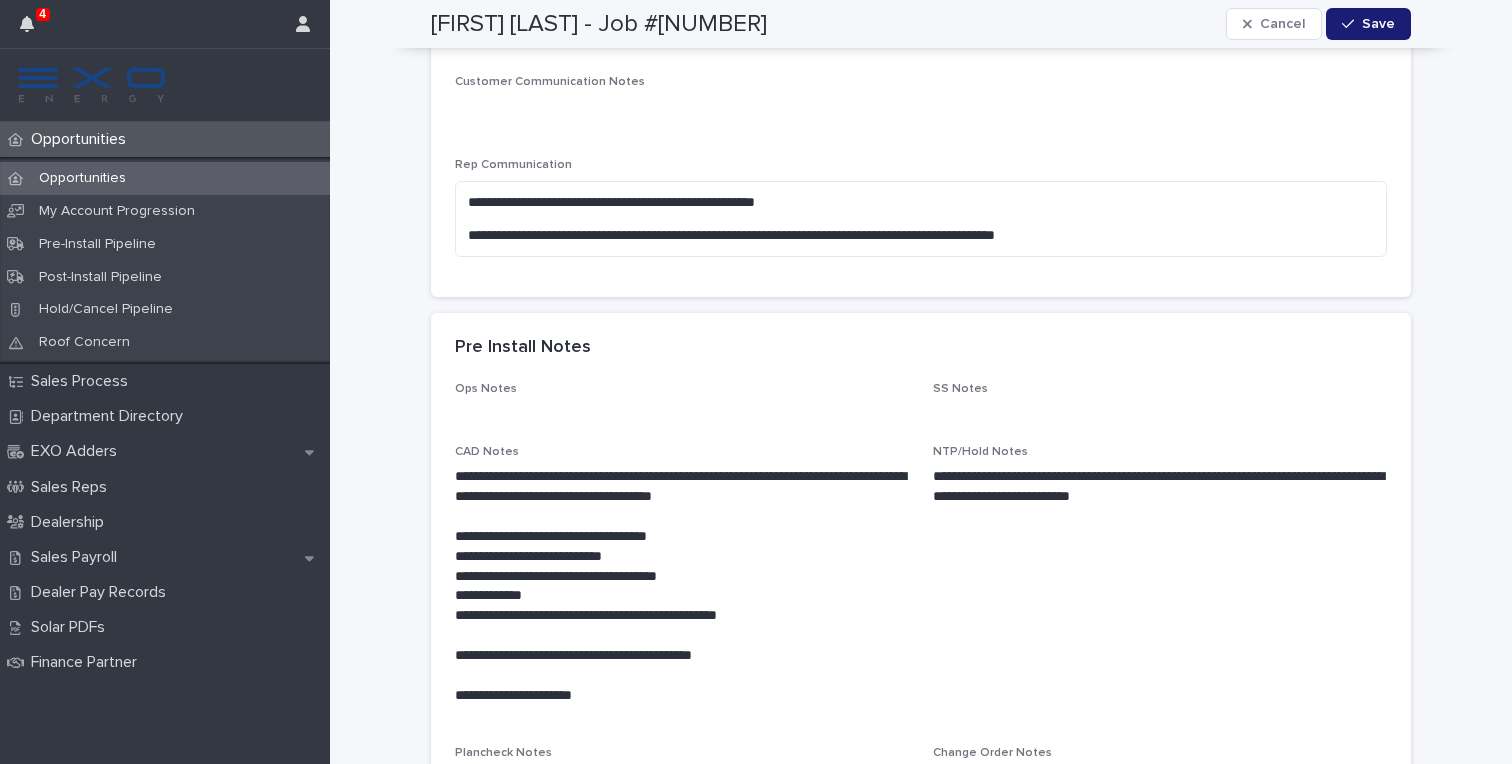 click on "Pre Install Notes" at bounding box center [921, 348] 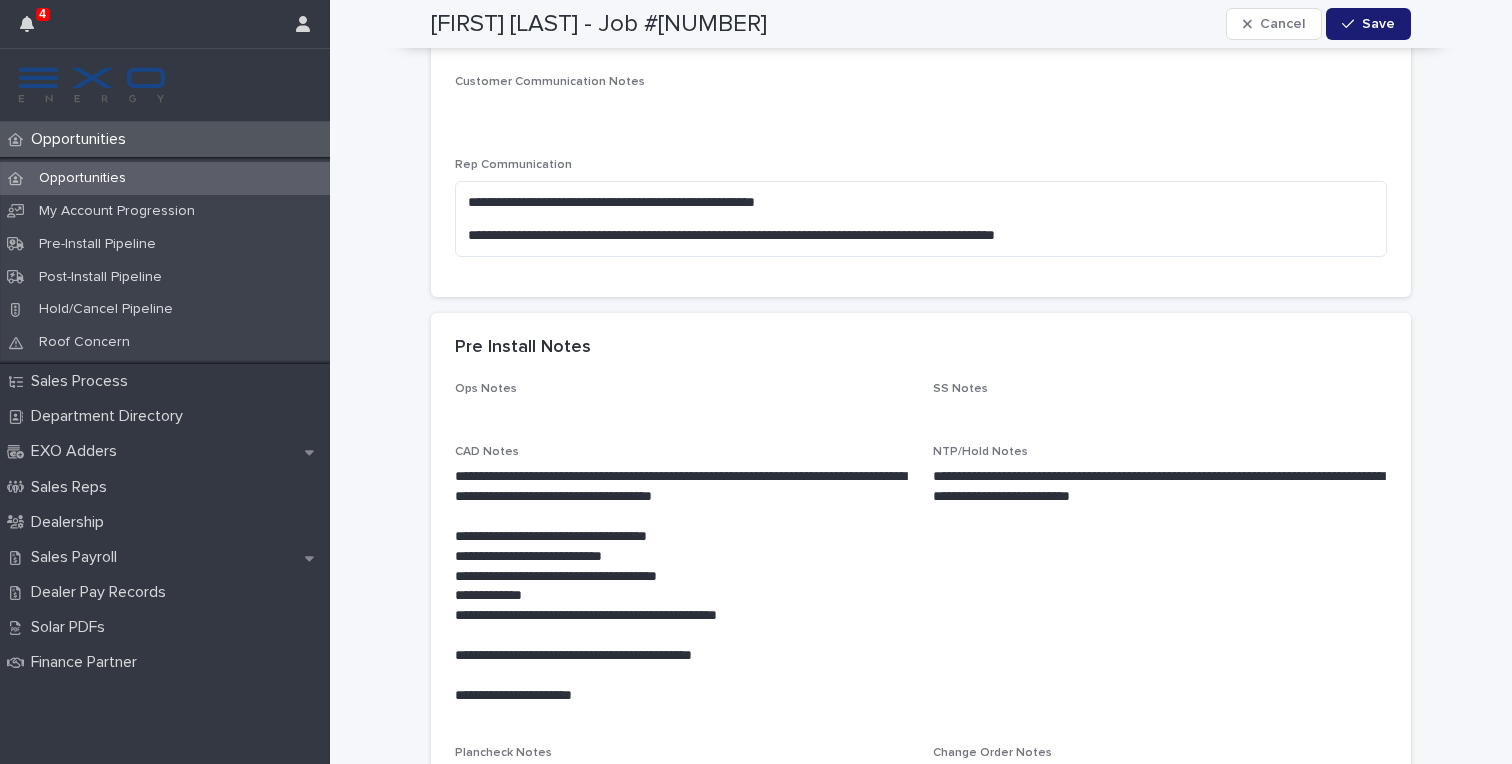 click on "**********" at bounding box center [921, 186] 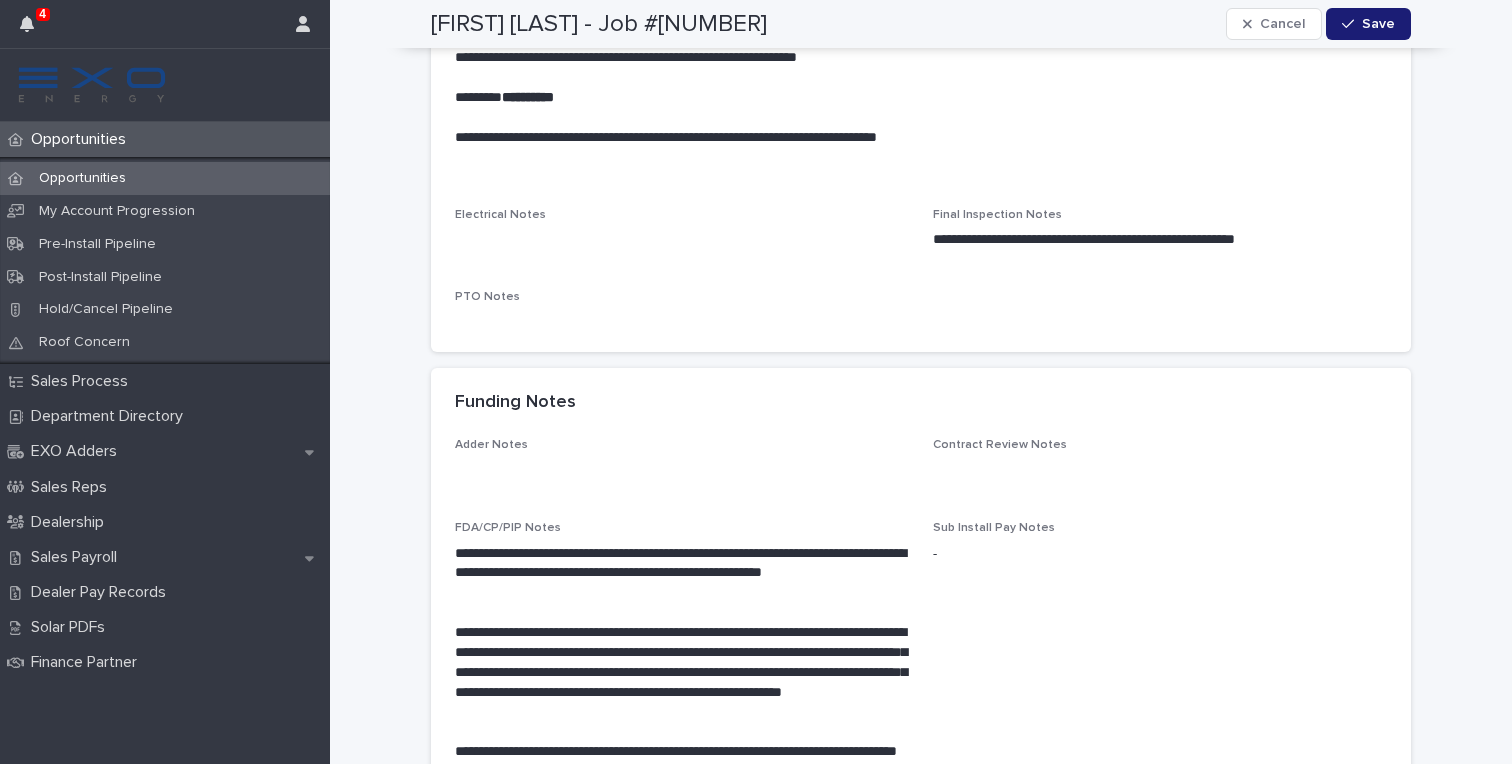 scroll, scrollTop: 1496, scrollLeft: 0, axis: vertical 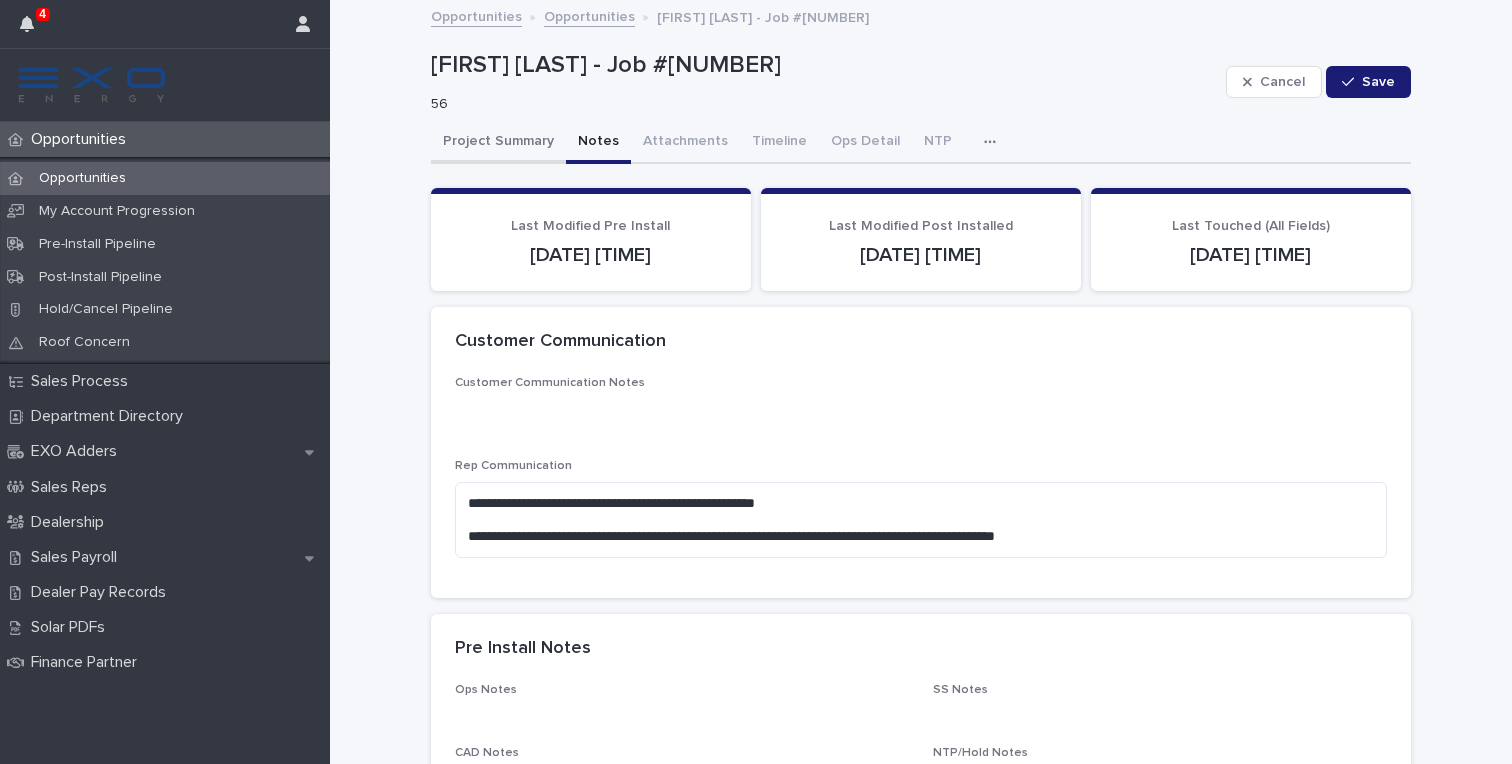 click on "Project Summary" at bounding box center (498, 143) 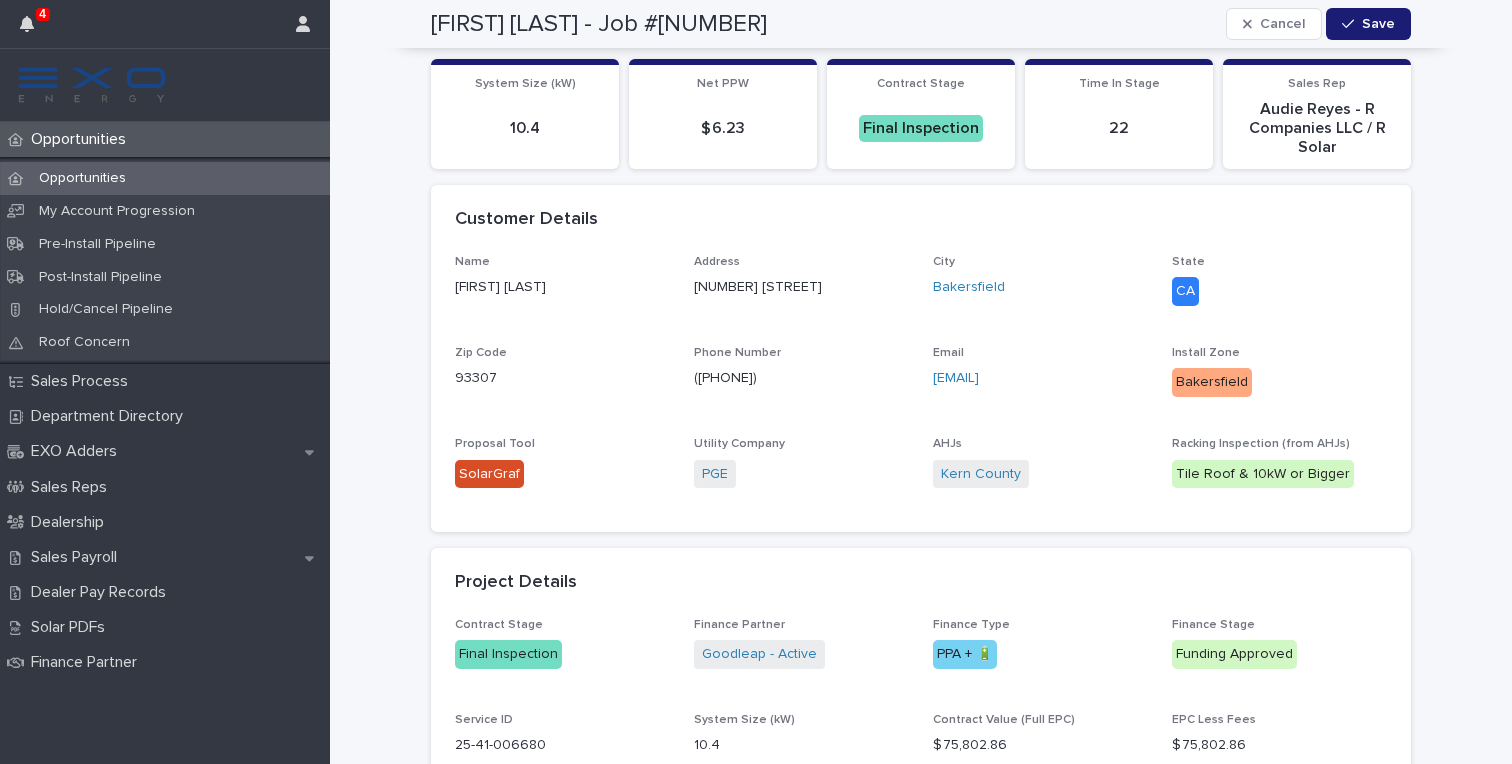 scroll, scrollTop: 447, scrollLeft: 0, axis: vertical 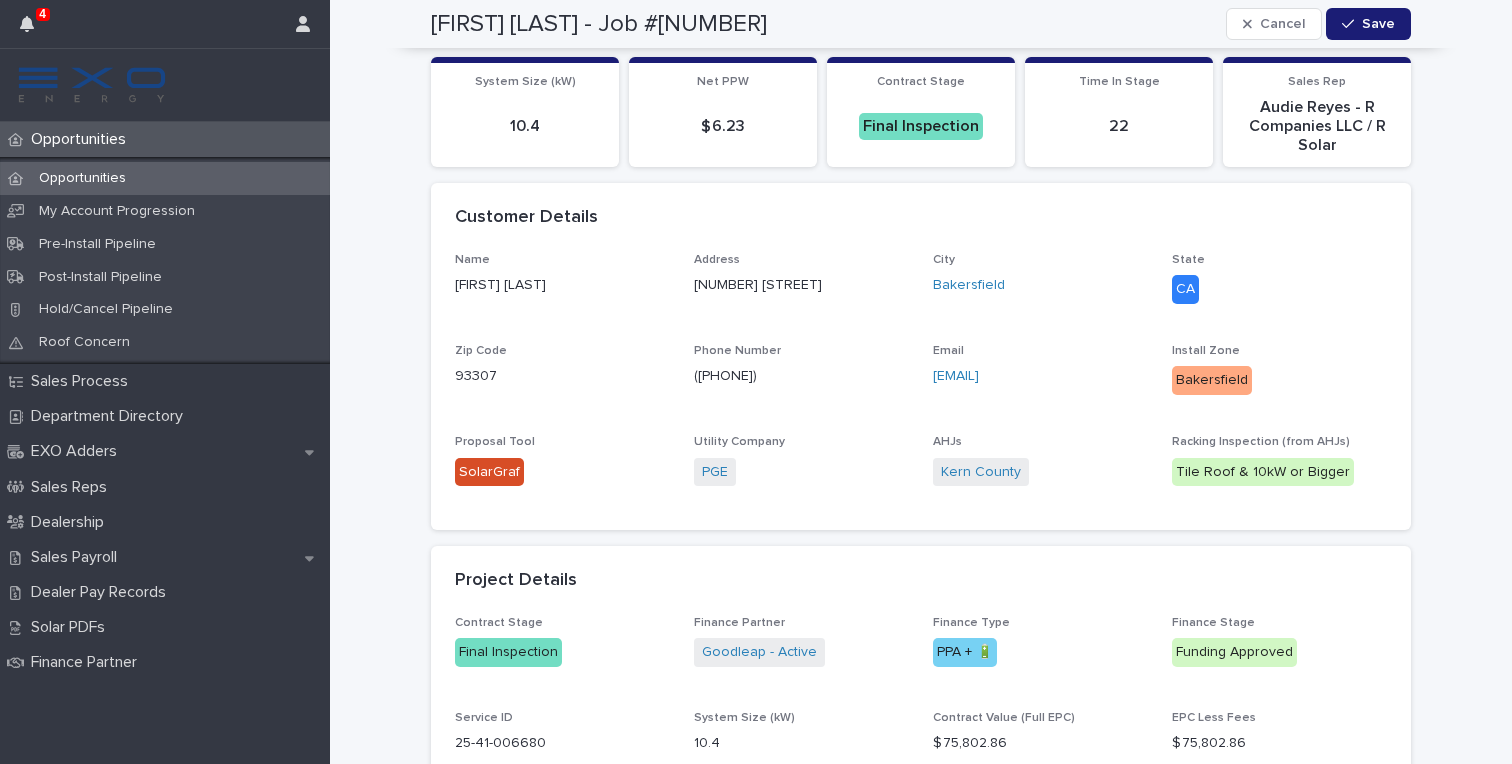 click on "Opportunities" at bounding box center [82, 178] 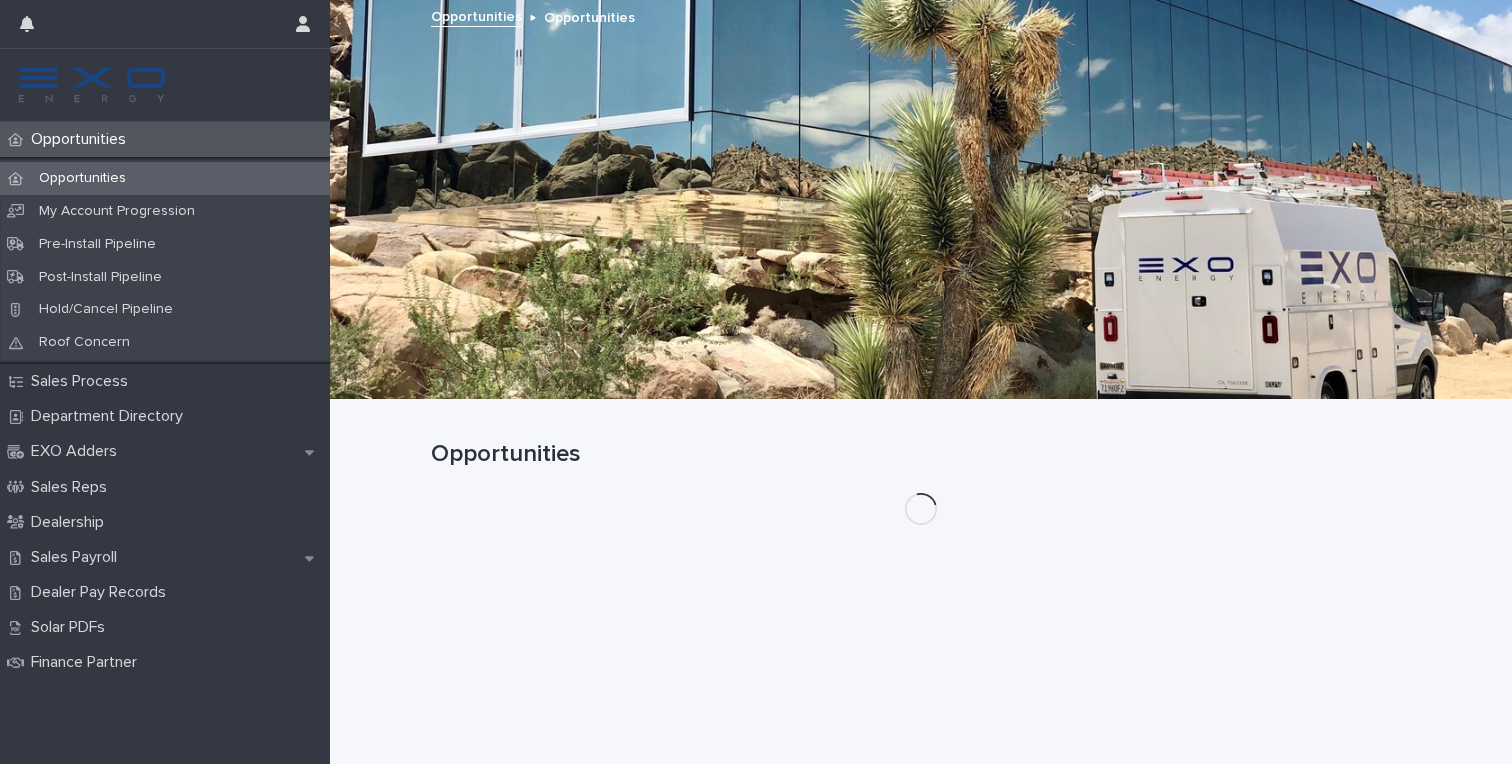 scroll, scrollTop: 0, scrollLeft: 0, axis: both 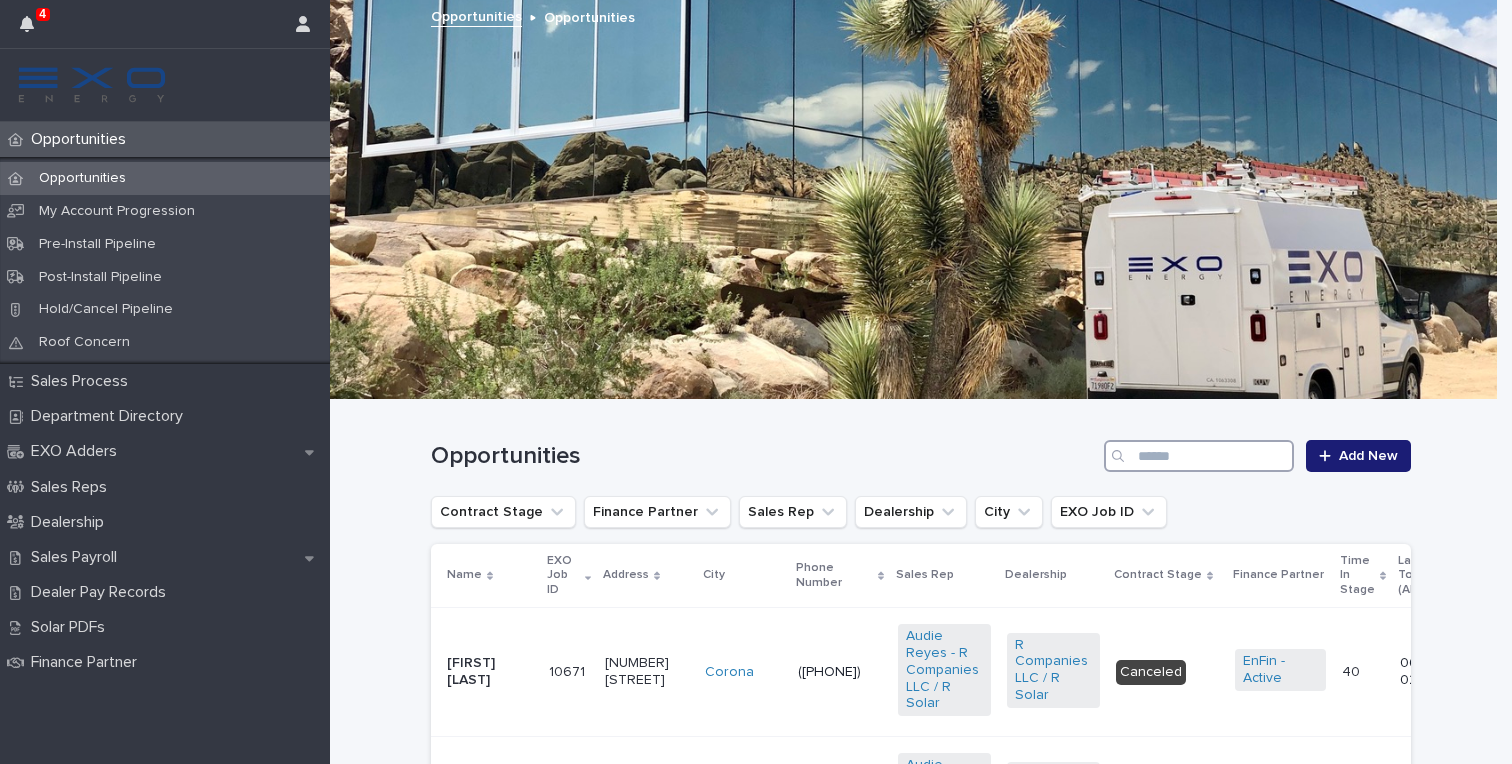 click at bounding box center [1199, 456] 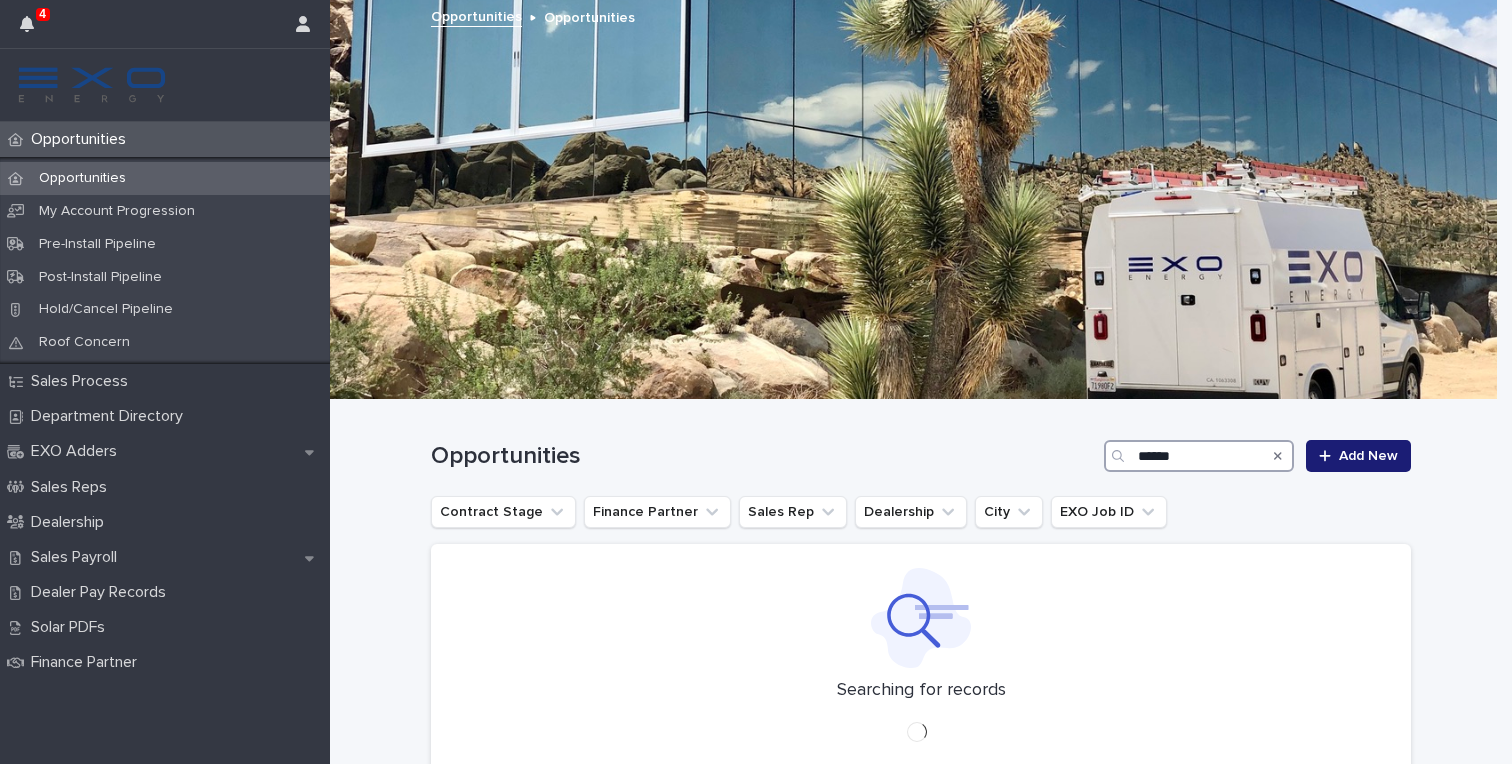 type on "******" 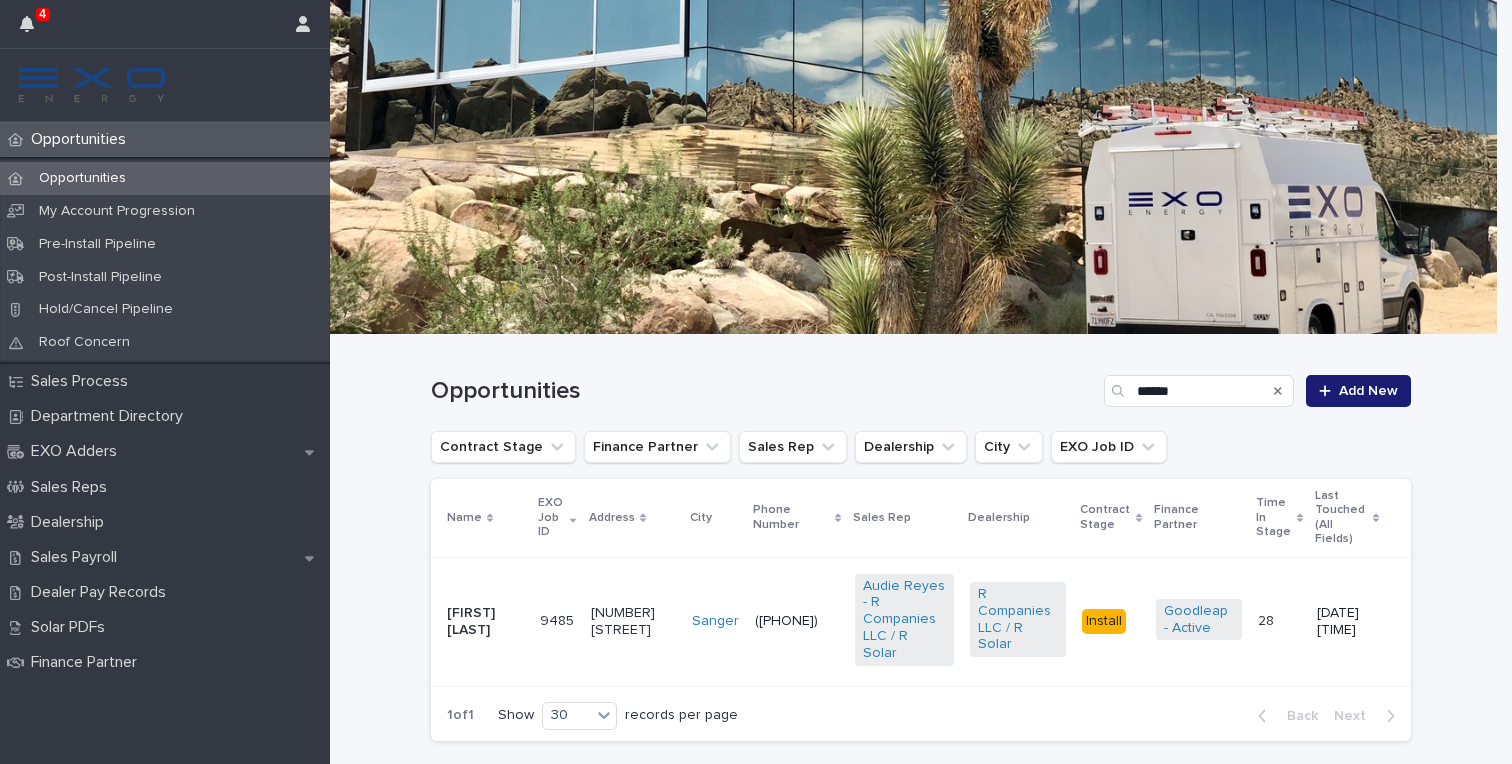 scroll, scrollTop: 80, scrollLeft: 0, axis: vertical 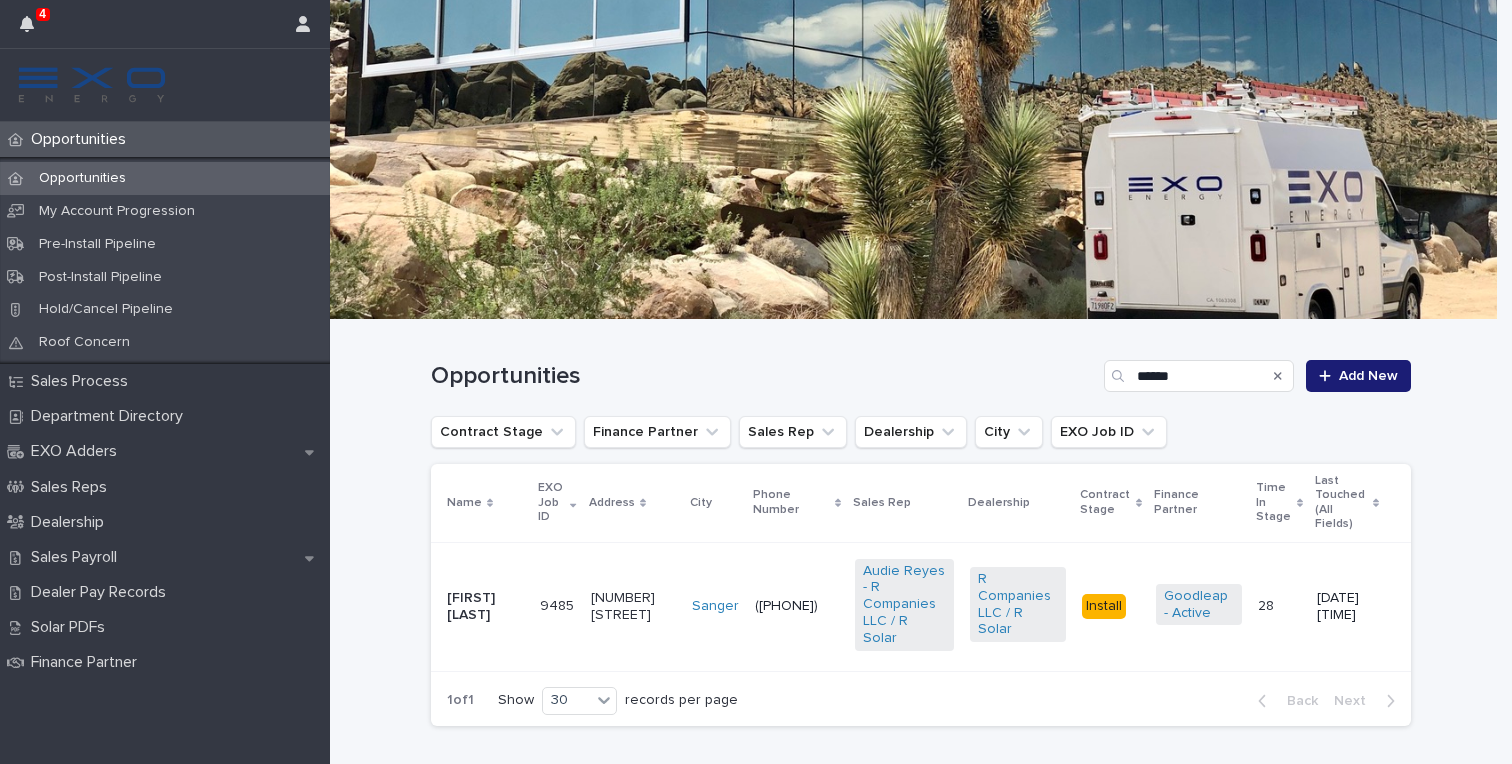 click on "[FIRST] [LAST]" at bounding box center (485, 607) 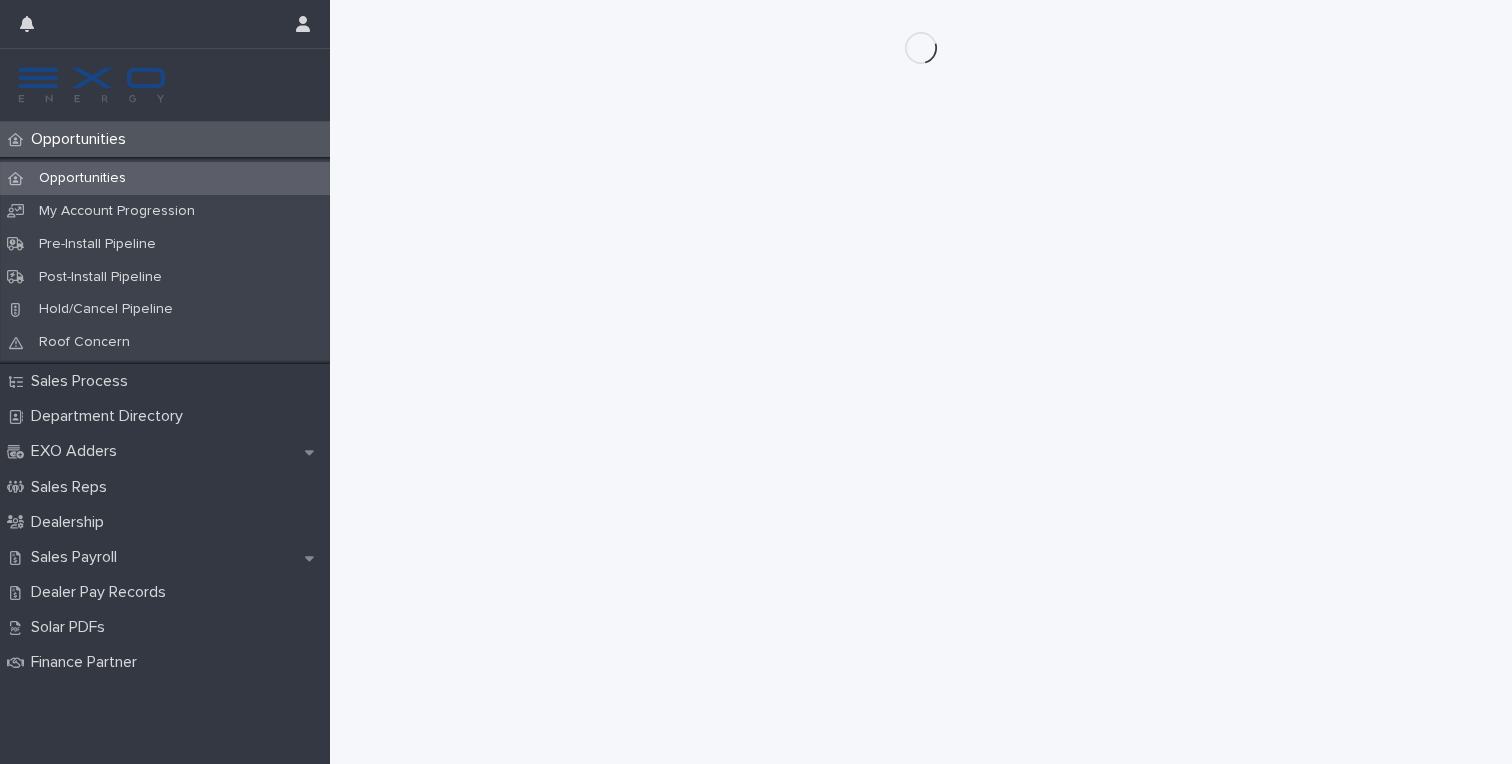 scroll, scrollTop: 0, scrollLeft: 0, axis: both 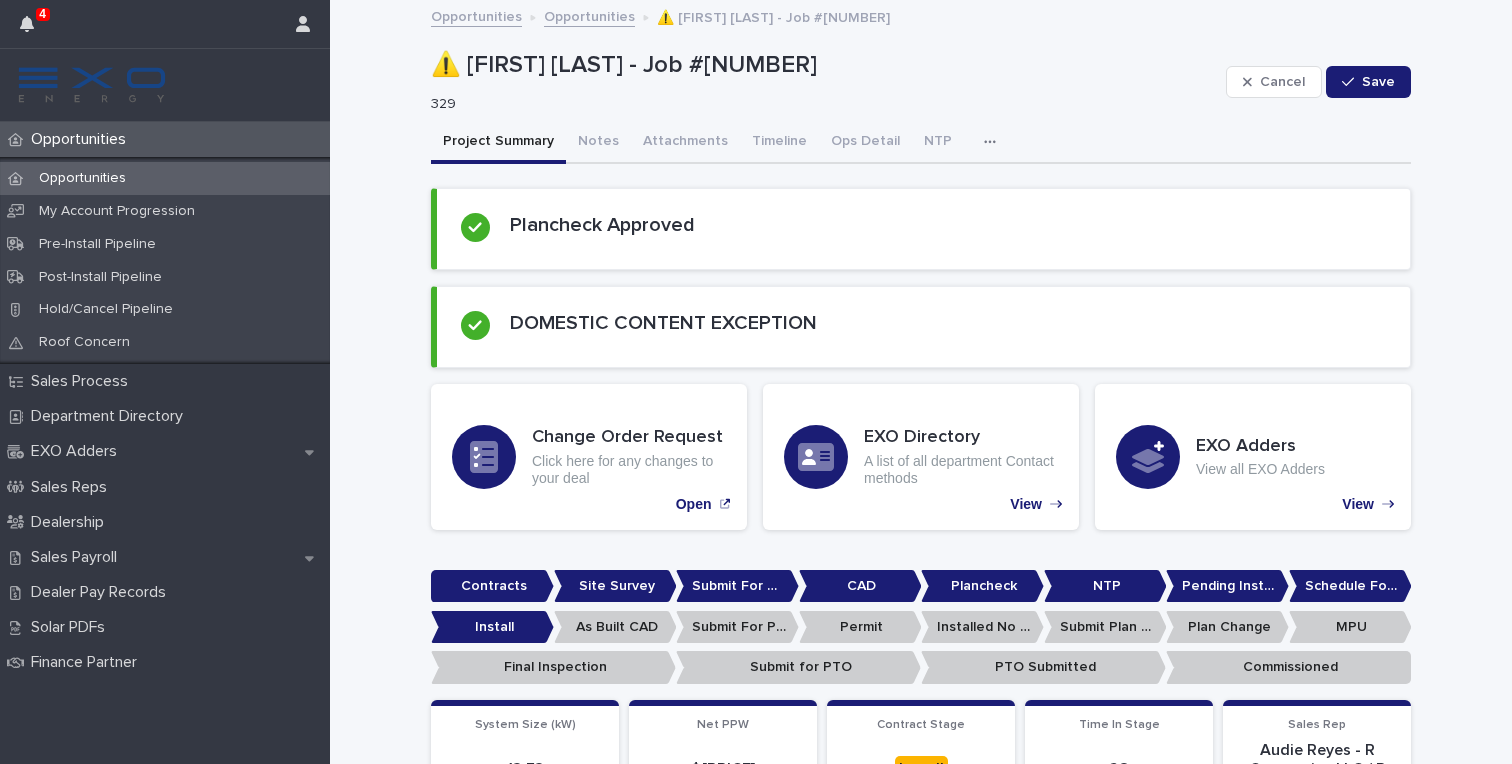 click 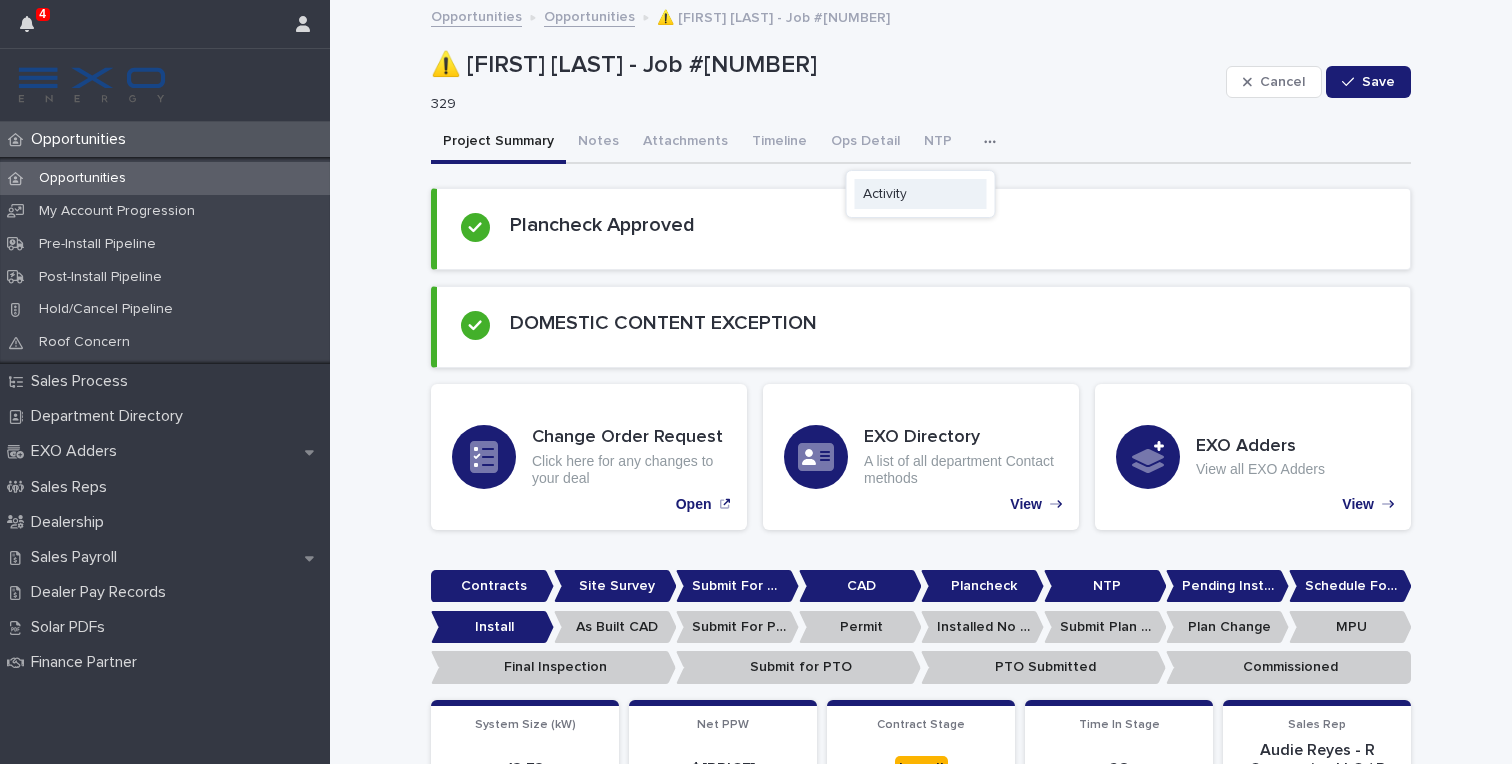 click on "Activity" at bounding box center [921, 194] 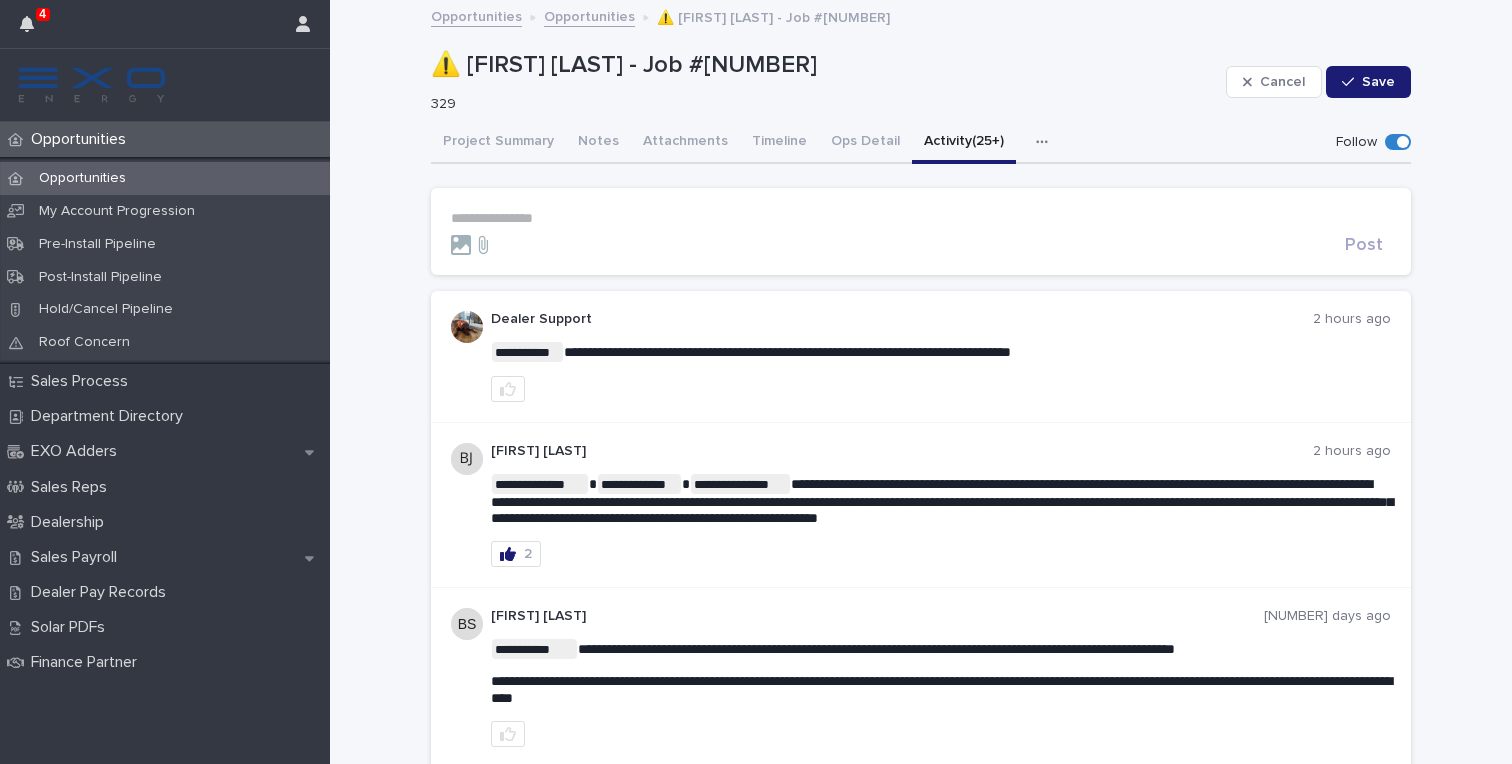 click on "**********" at bounding box center [921, 231] 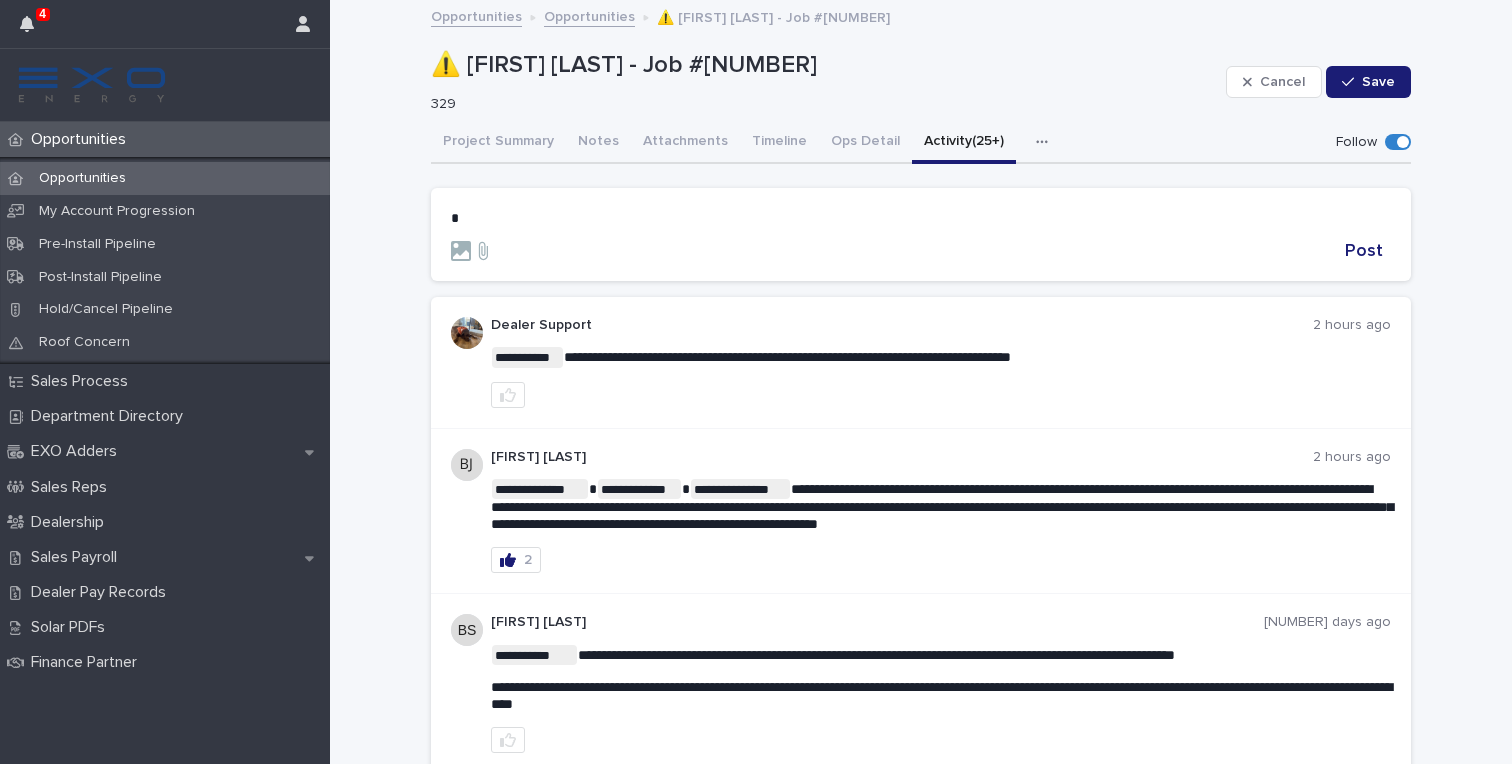 type 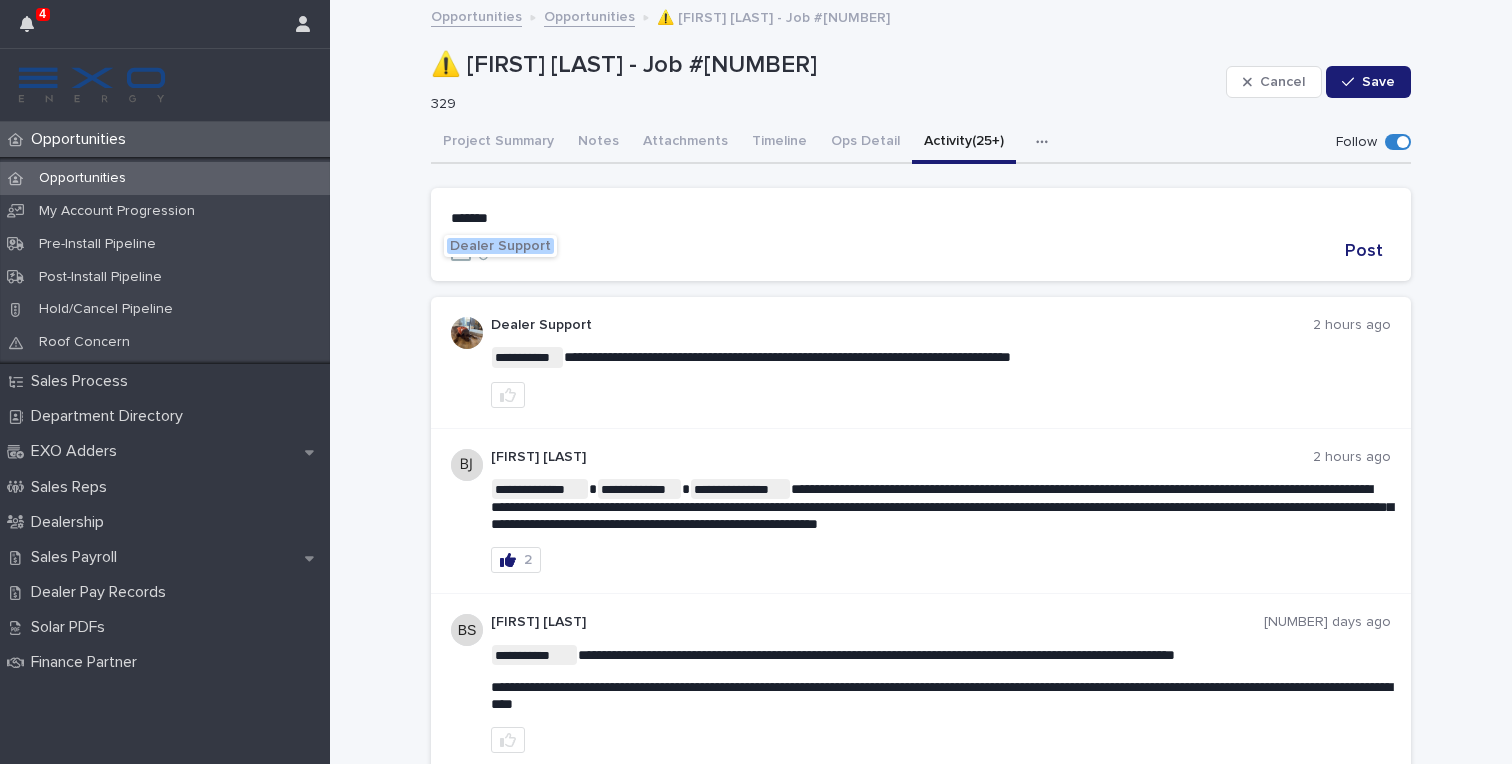 click on "Dealer Support" at bounding box center (500, 246) 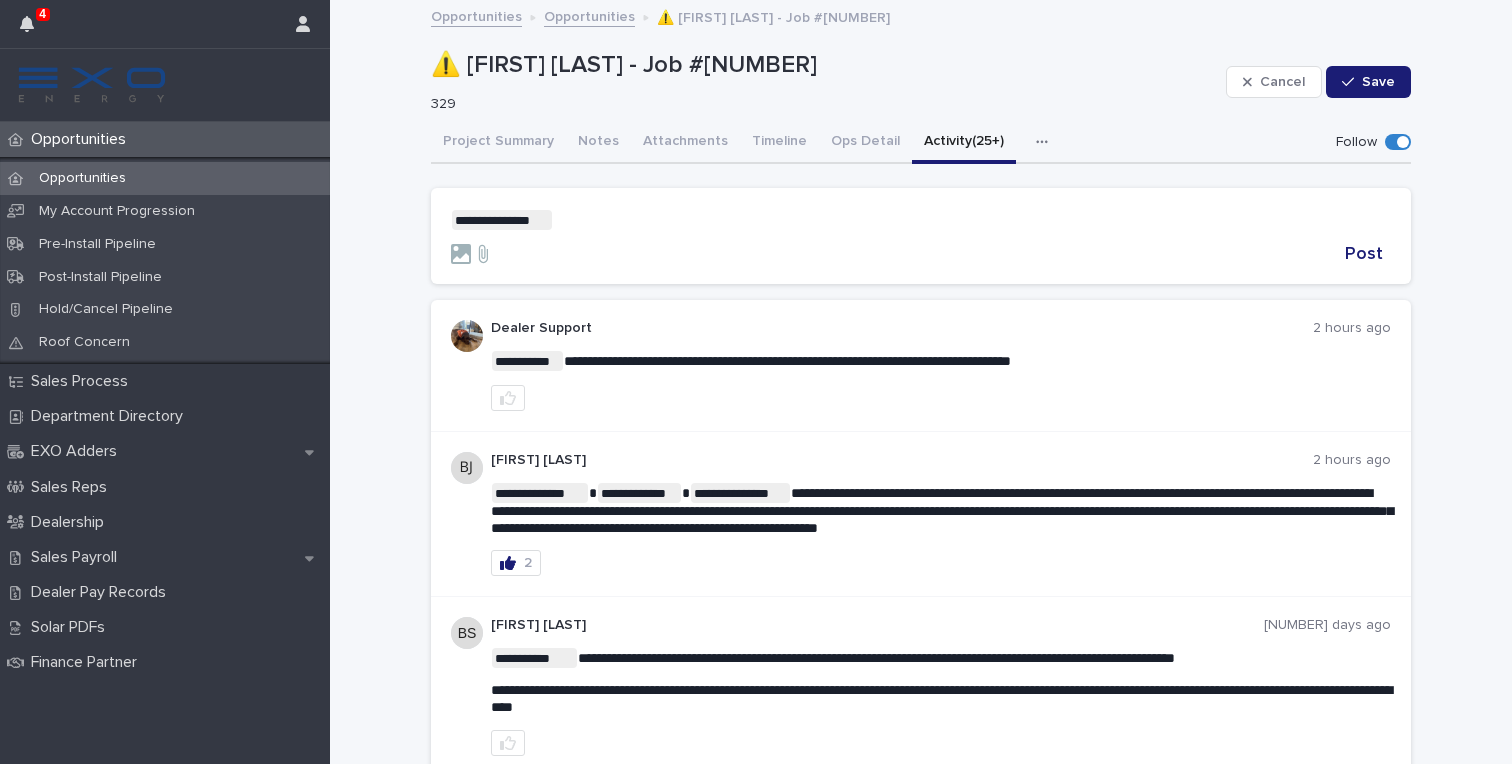 click on "**********" at bounding box center (921, 220) 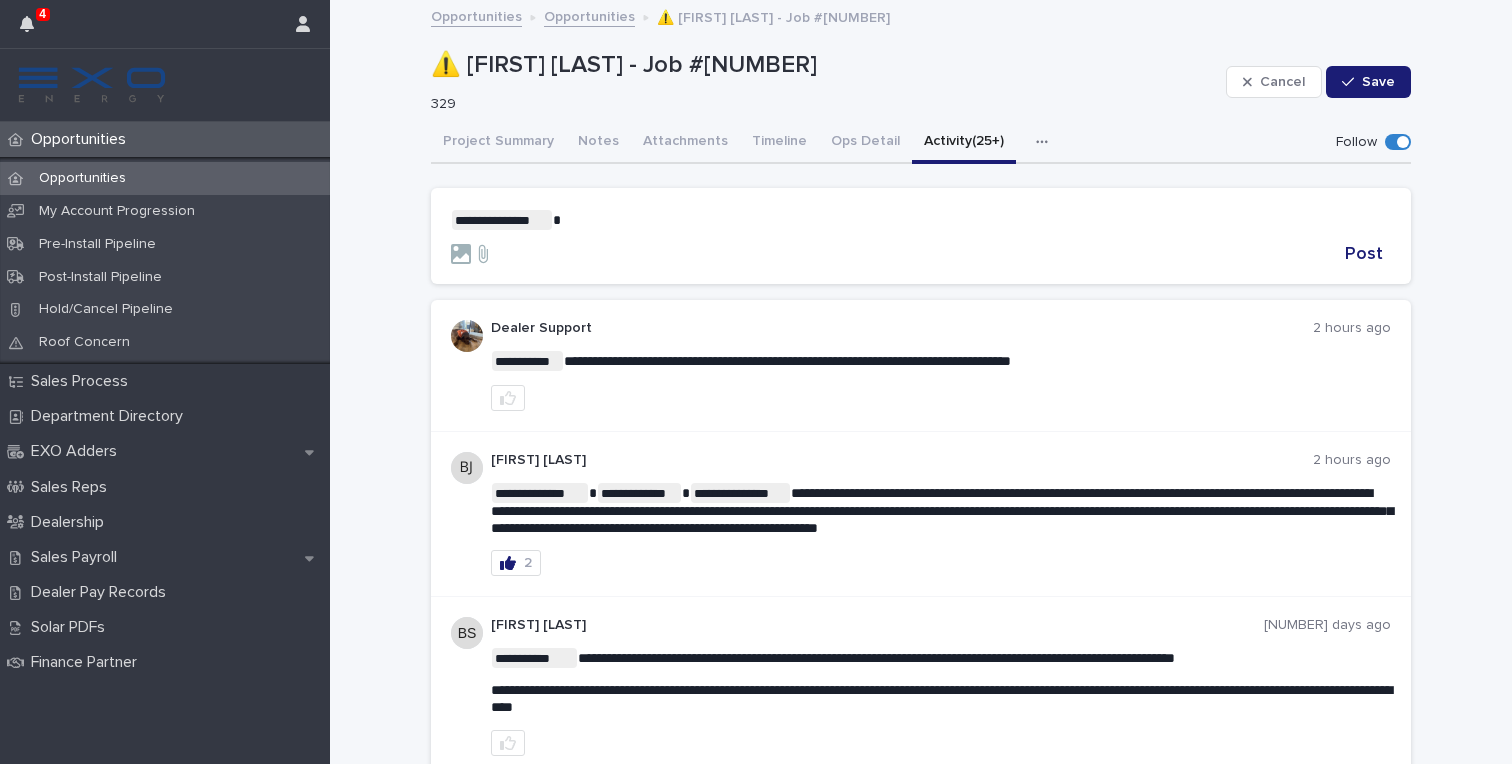 click on "**********" at bounding box center [921, 220] 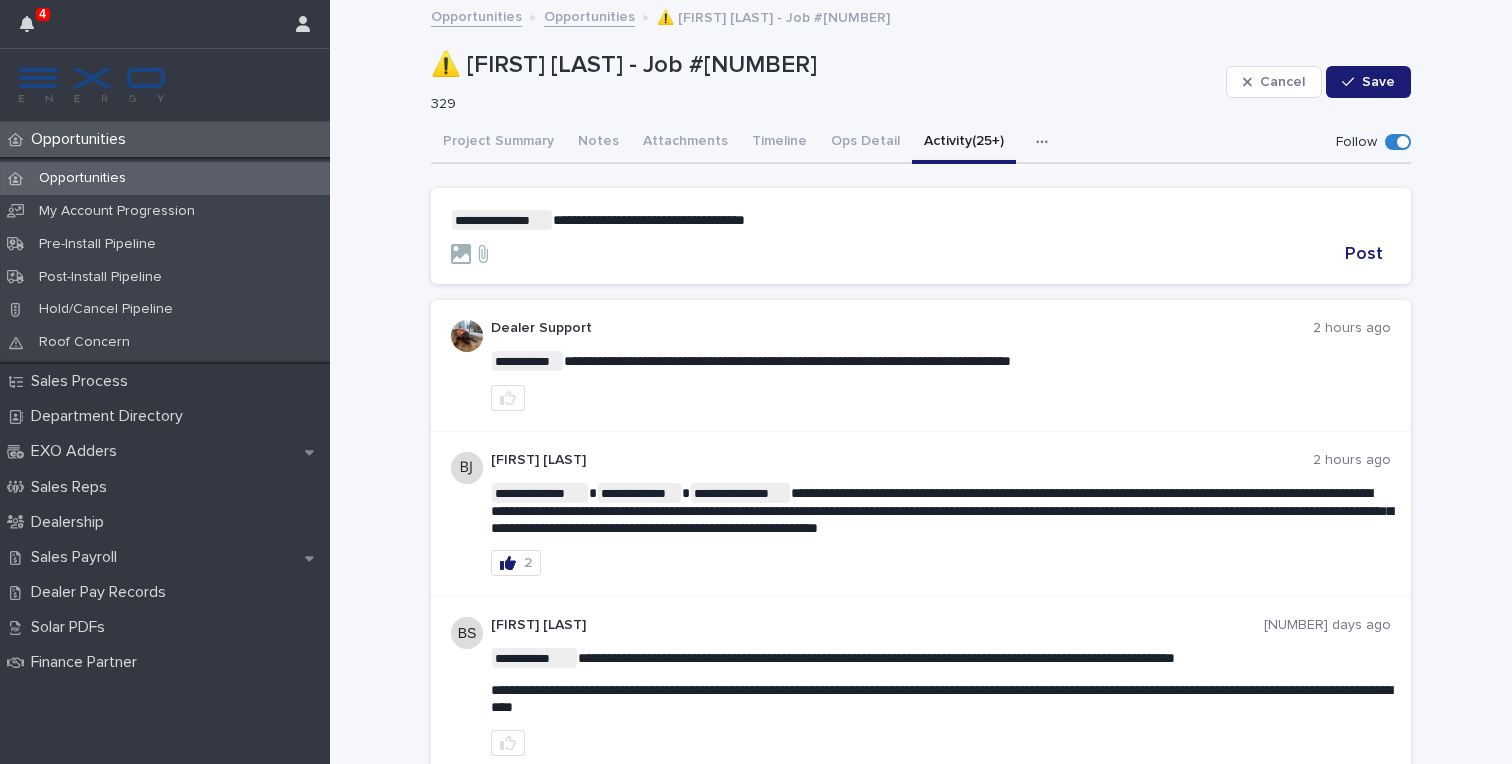 click on "**********" at bounding box center (649, 220) 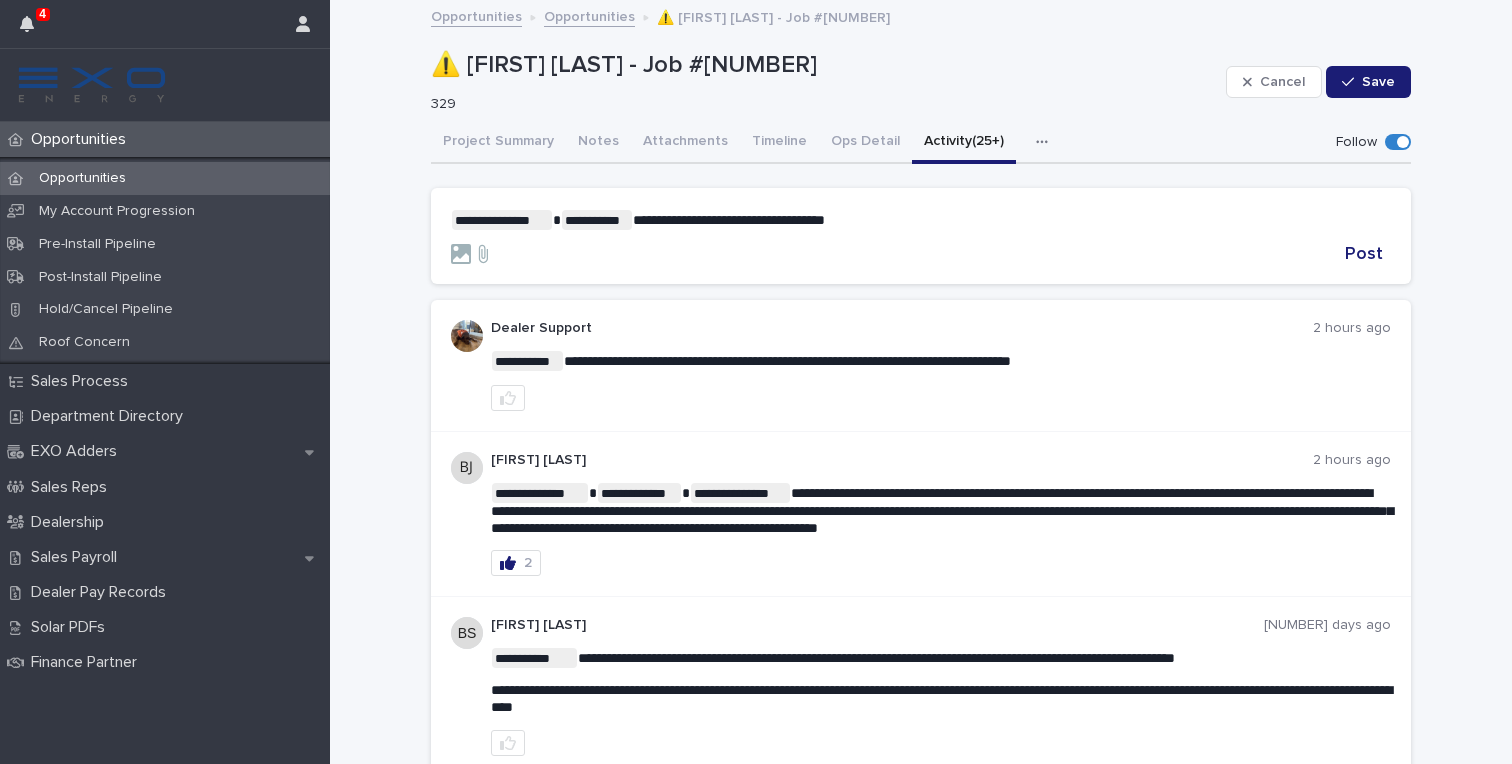 click on "**********" at bounding box center (921, 220) 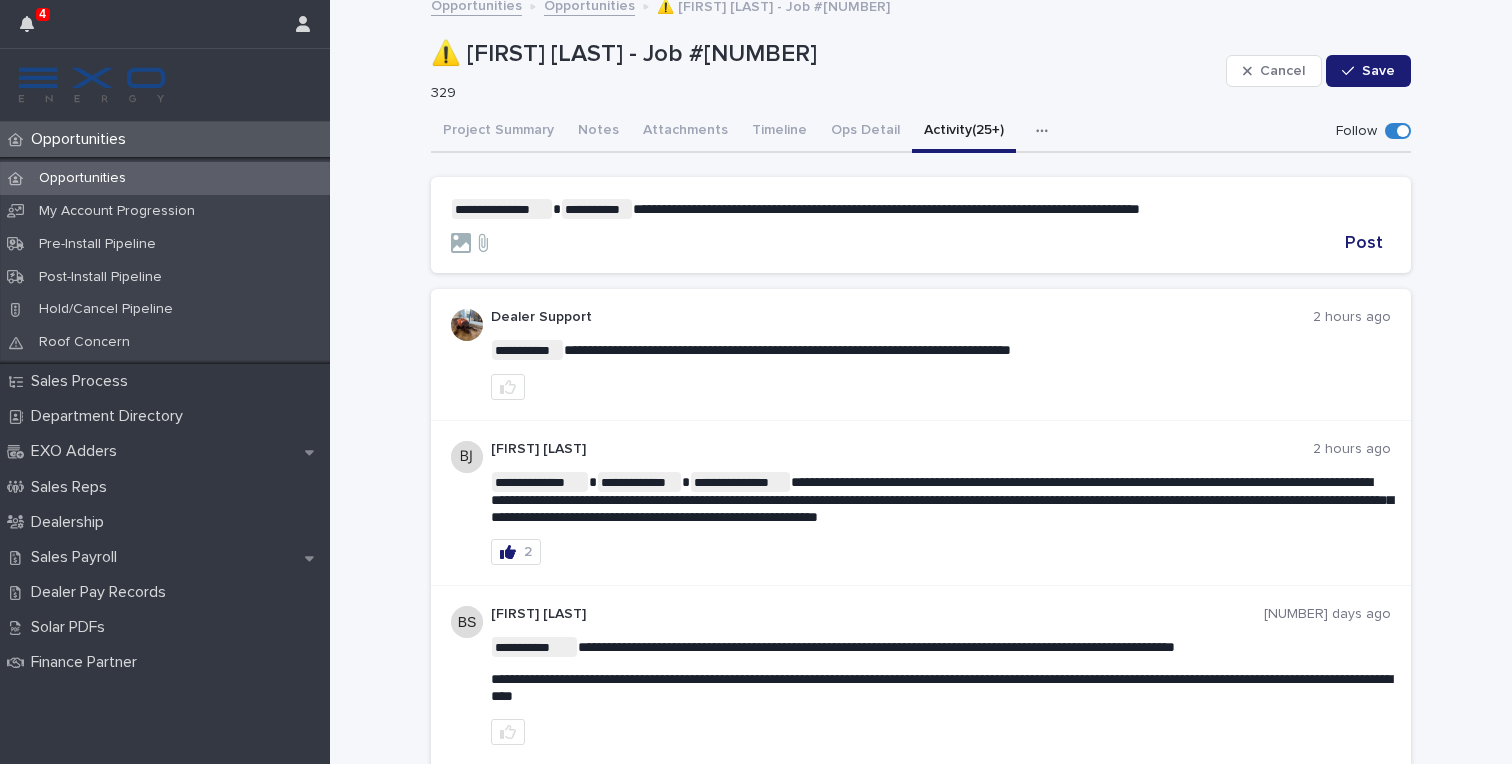 scroll, scrollTop: 10, scrollLeft: 0, axis: vertical 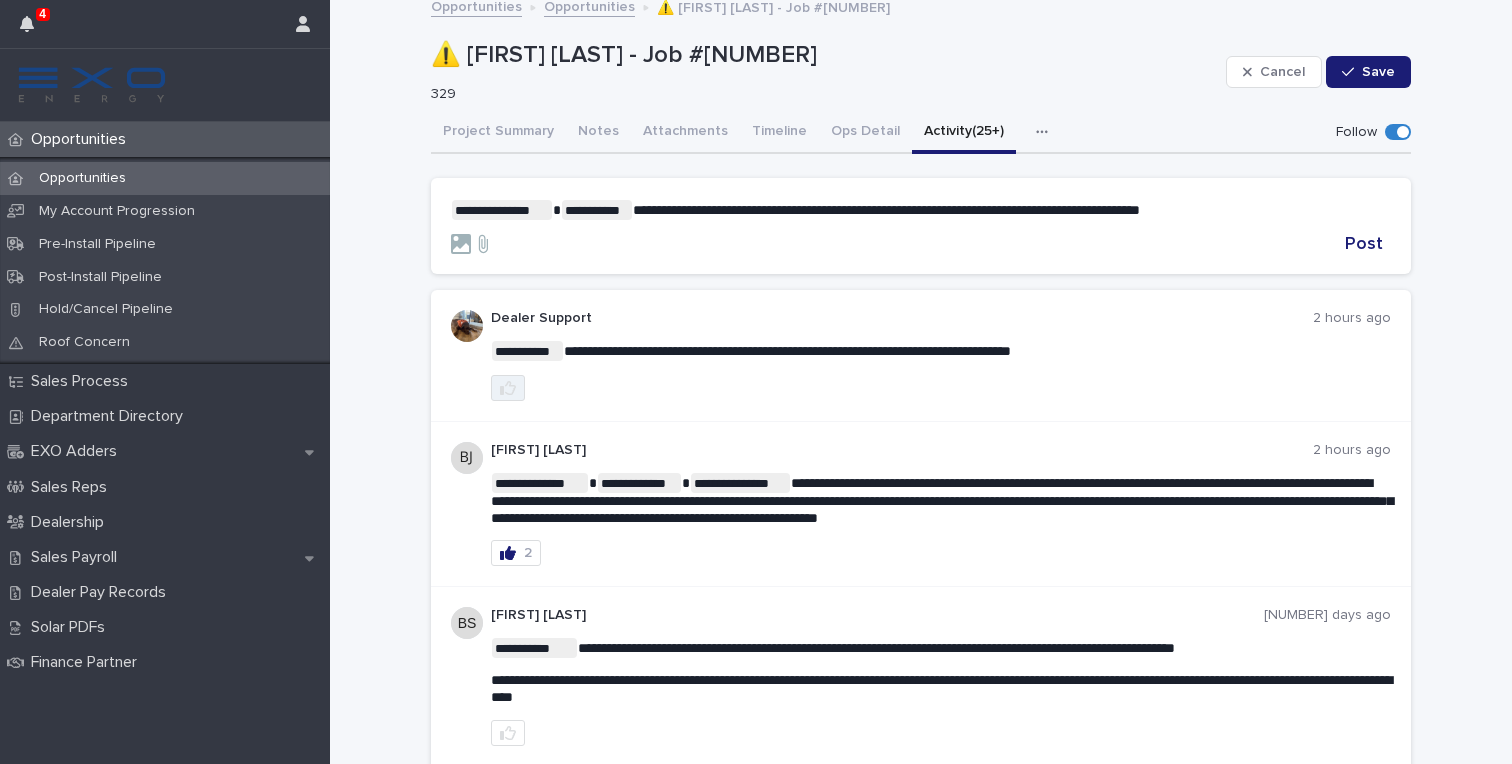 click 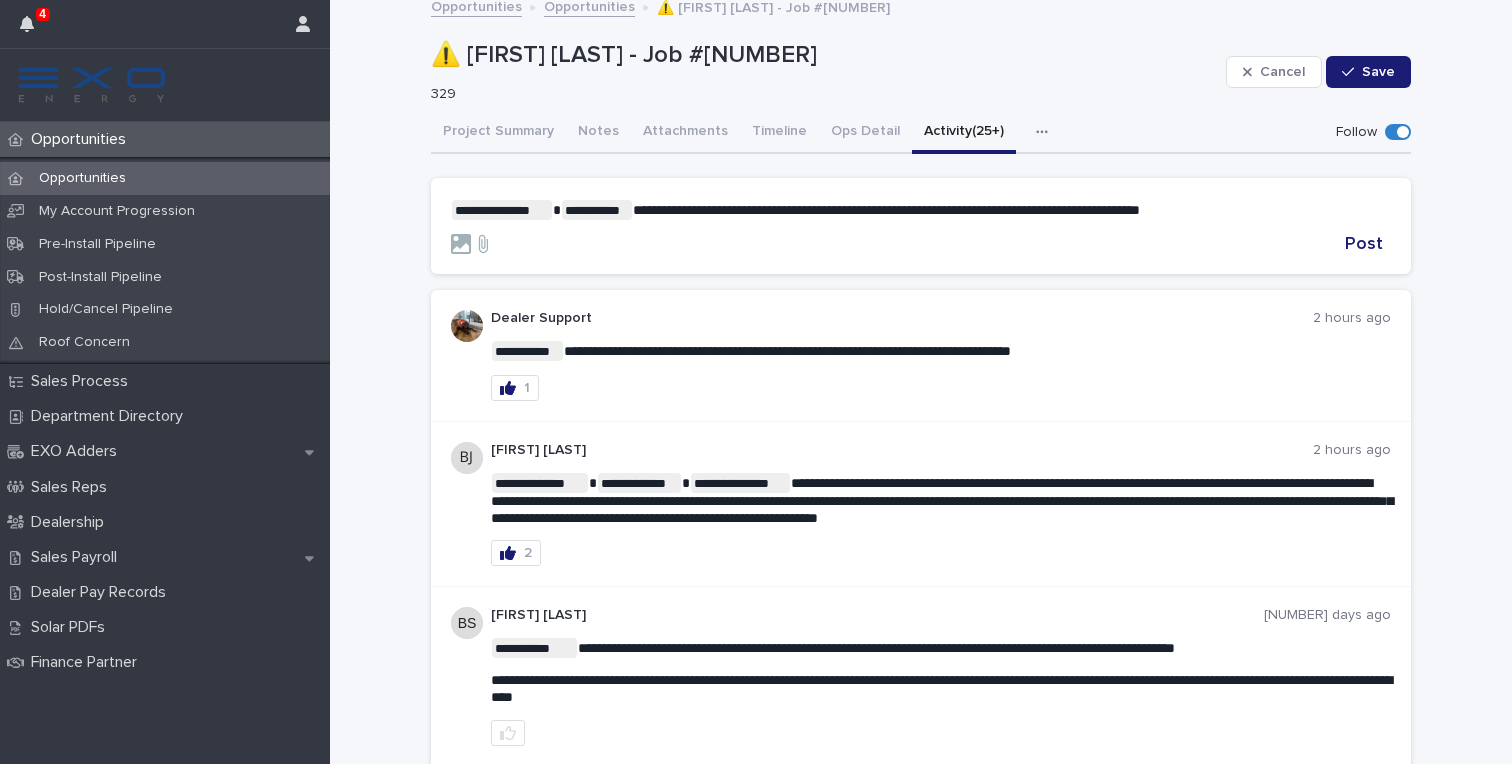 click on "**********" at bounding box center [921, 210] 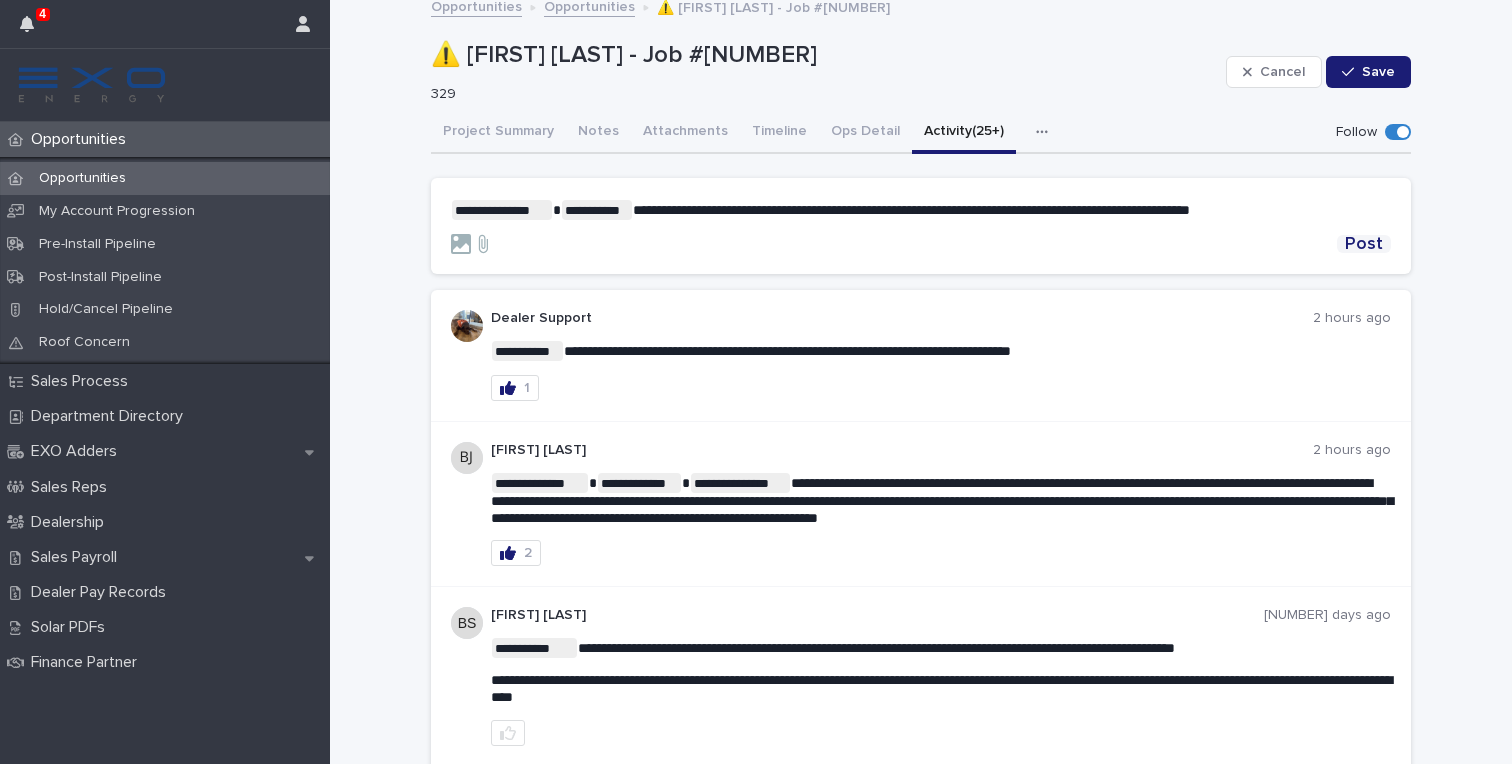 click on "Post" at bounding box center [1364, 244] 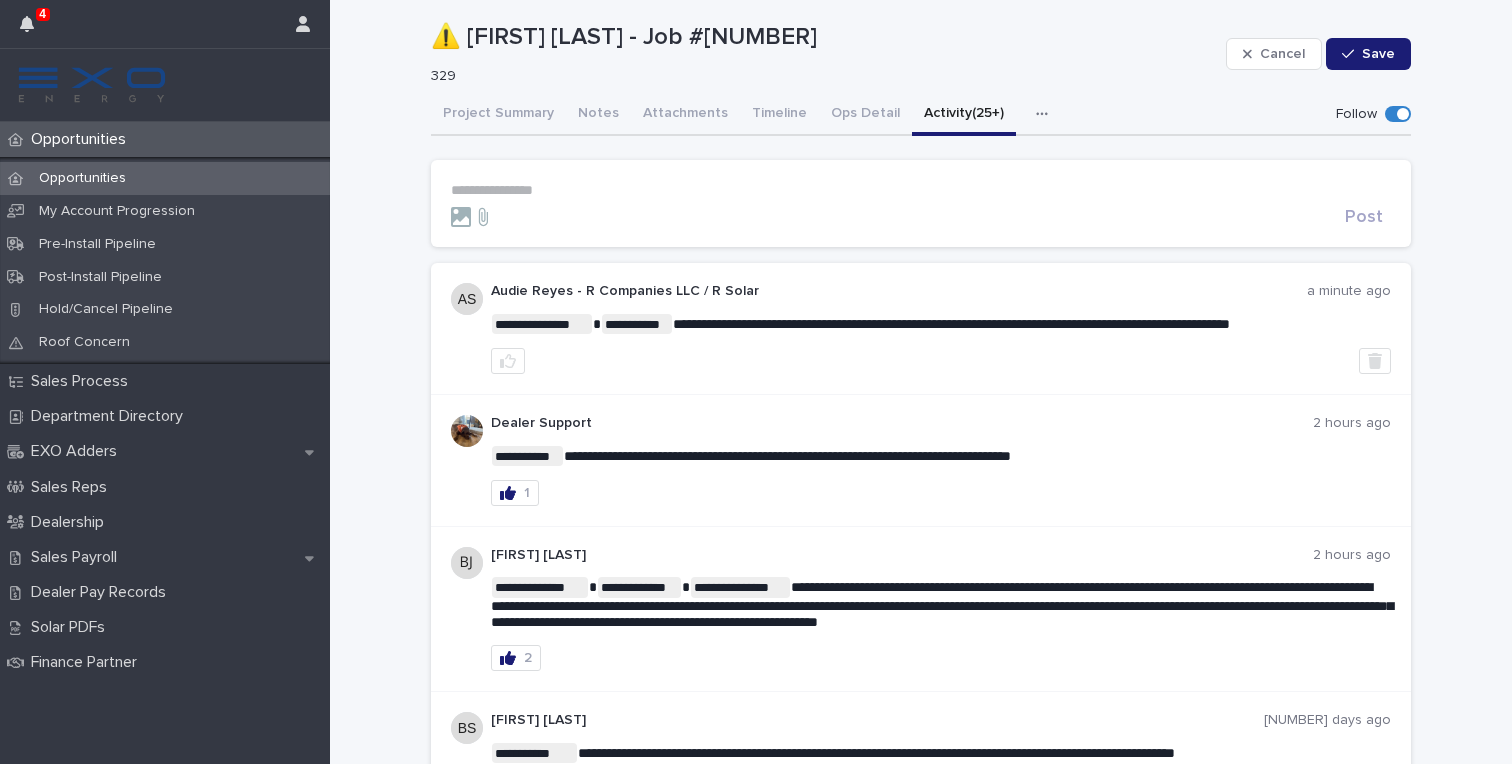 scroll, scrollTop: 0, scrollLeft: 0, axis: both 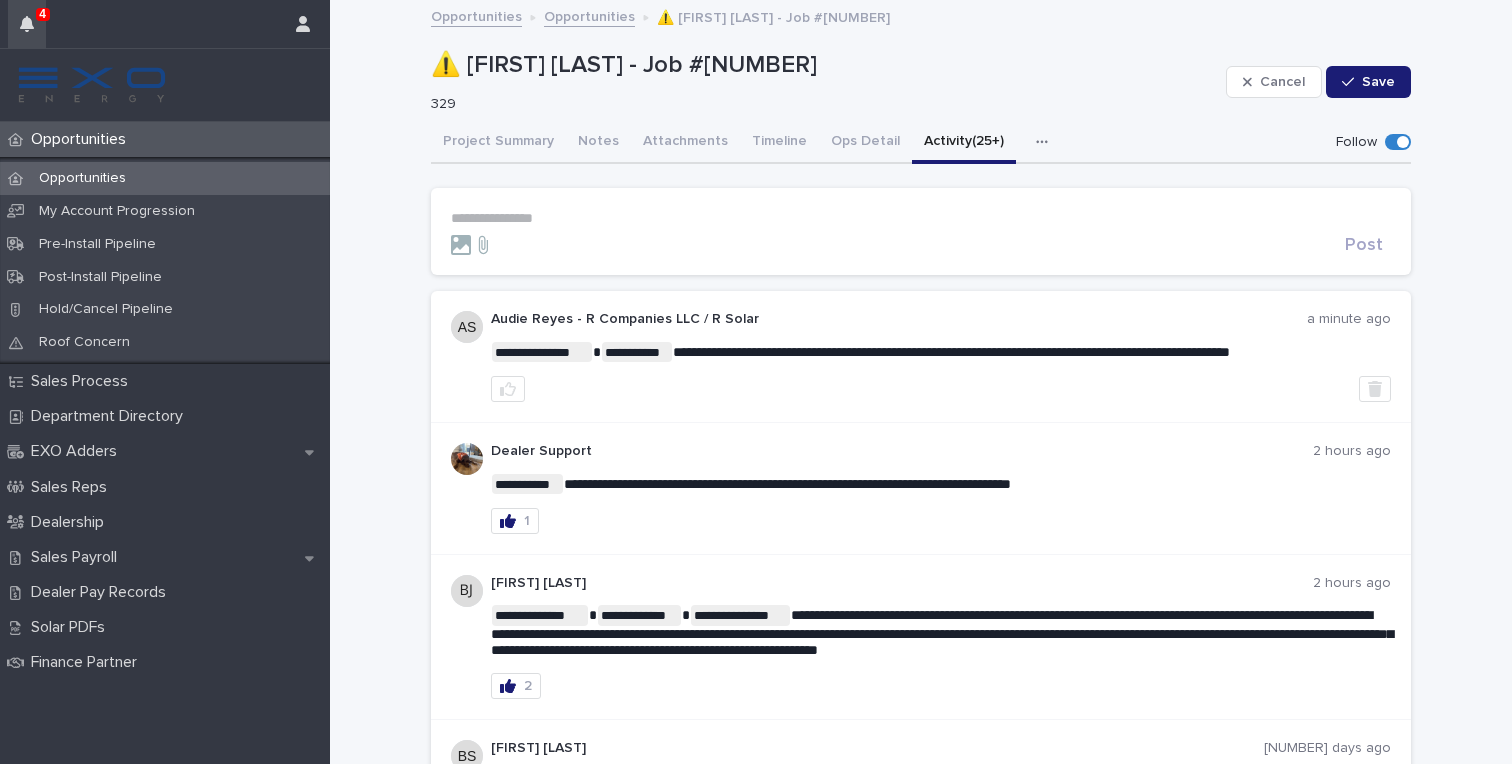 click 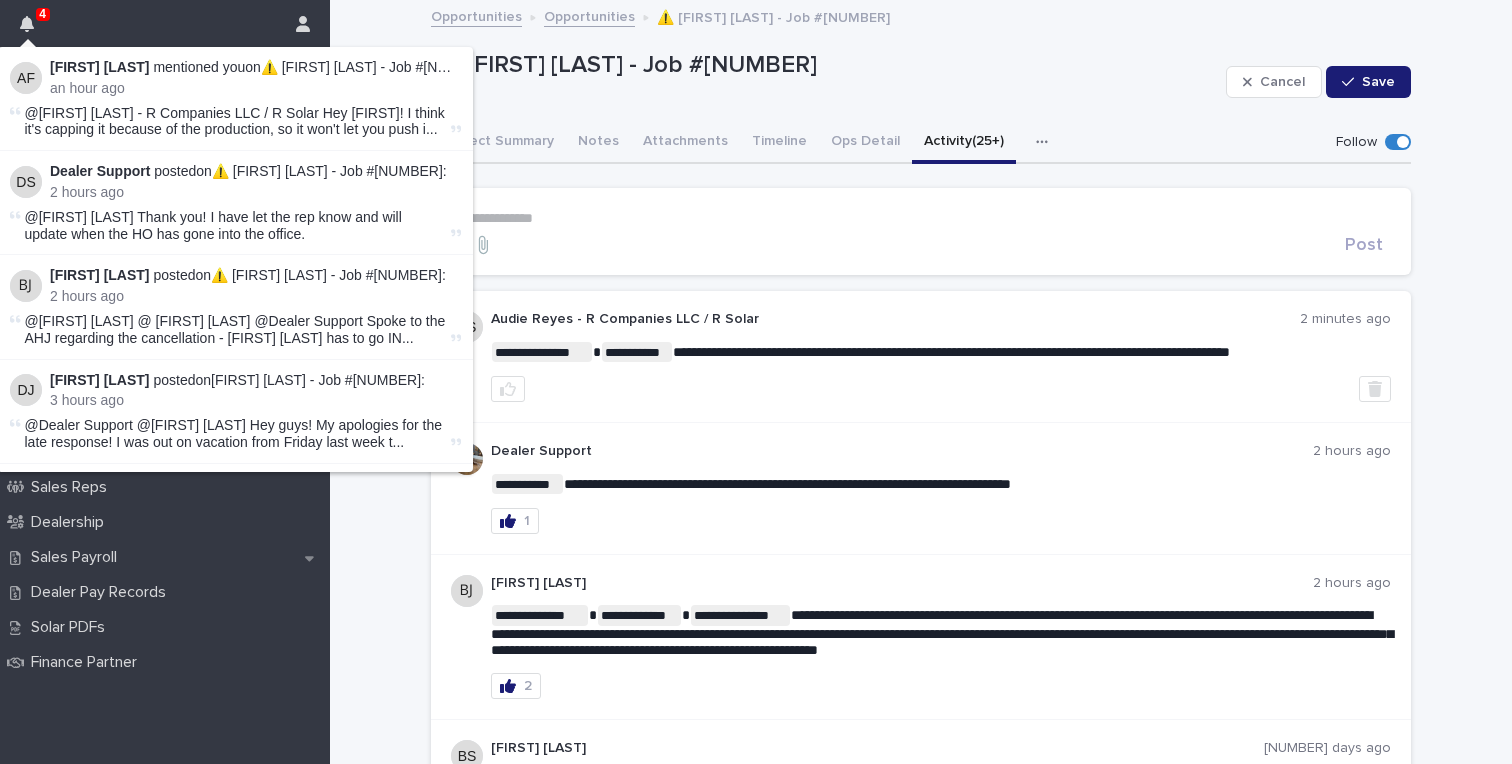 click on "[FIRST] [LAST]  mentioned you  on  ⚠️ [FIRST] [LAST] - Job #[NUMBER] : an hour ago @[FIRST] [LAST] - R Companies LLC / R Solar  Hey [FIRST]! I think it's capping it because of the production, so it won't let you push i ..." at bounding box center [235, 99] 